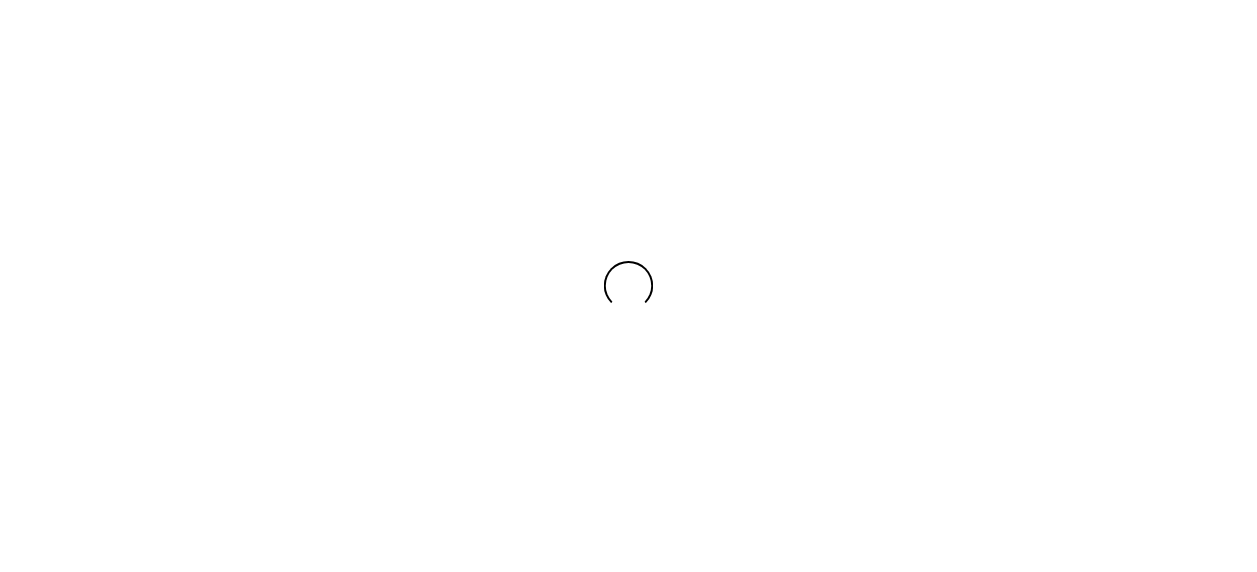 scroll, scrollTop: 0, scrollLeft: 0, axis: both 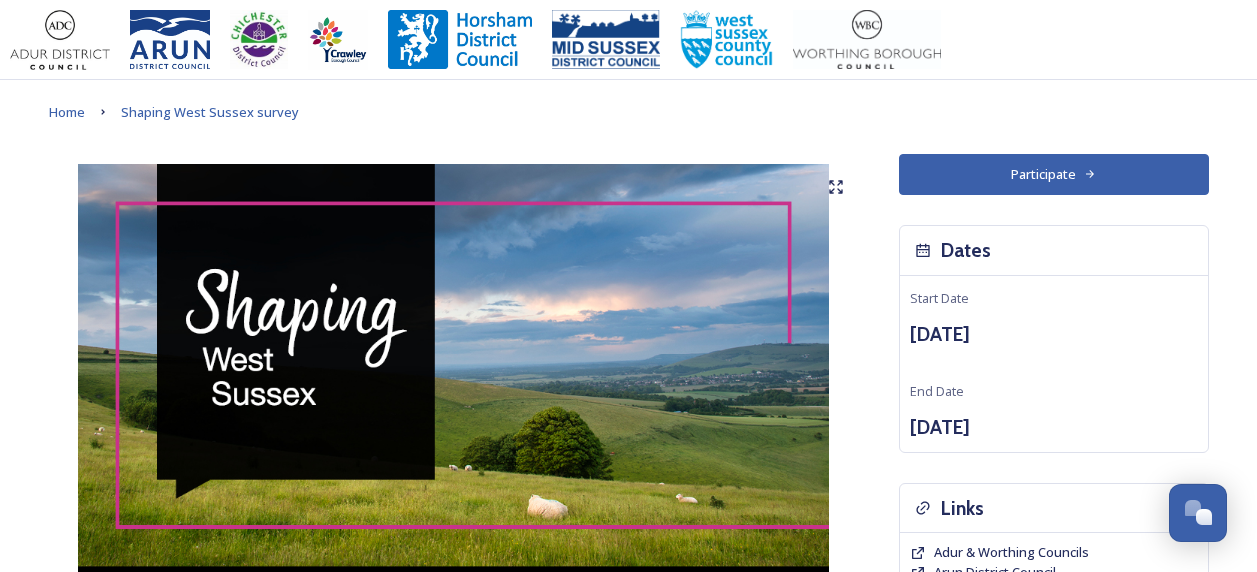 click on "Participate" at bounding box center (1054, 174) 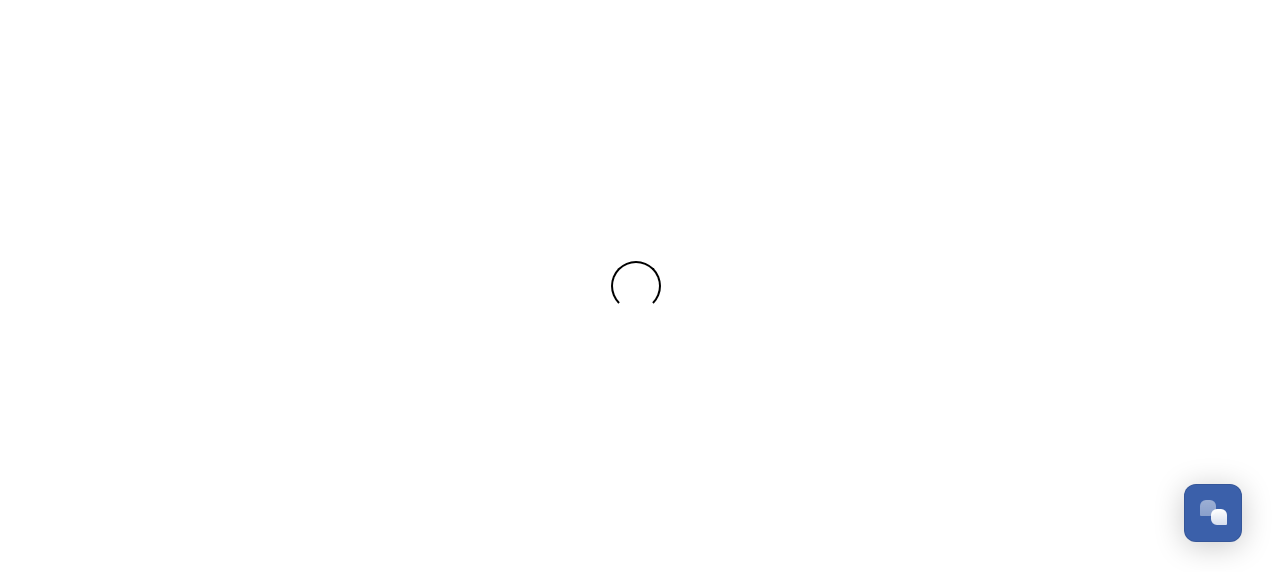 scroll, scrollTop: 0, scrollLeft: 0, axis: both 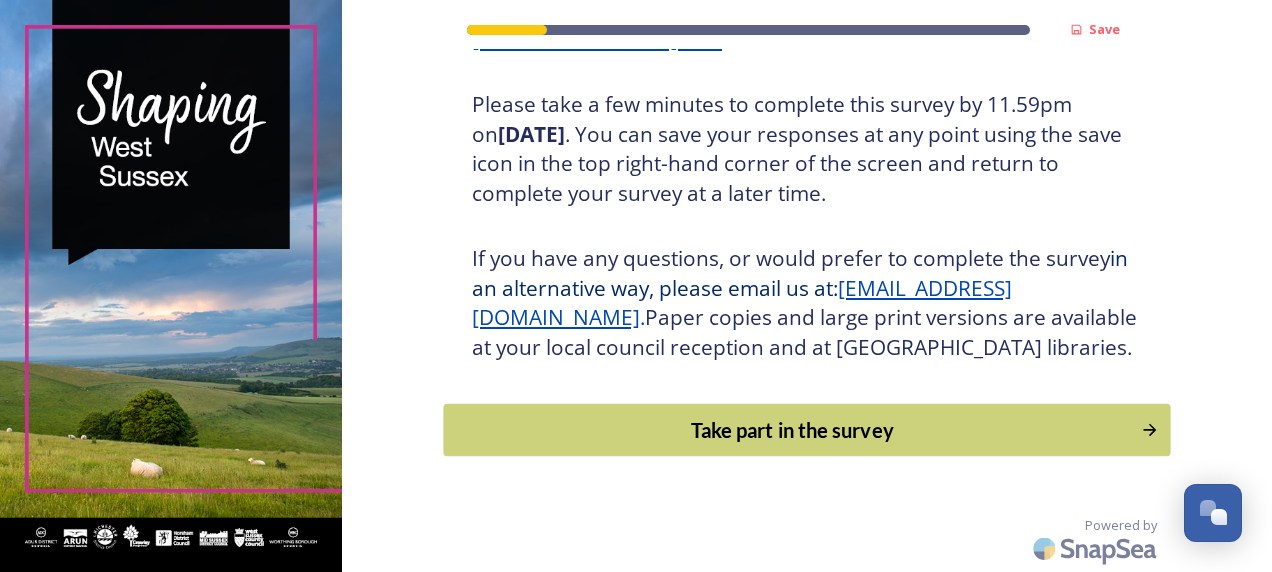 click on "Take part in the survey" at bounding box center [792, 430] 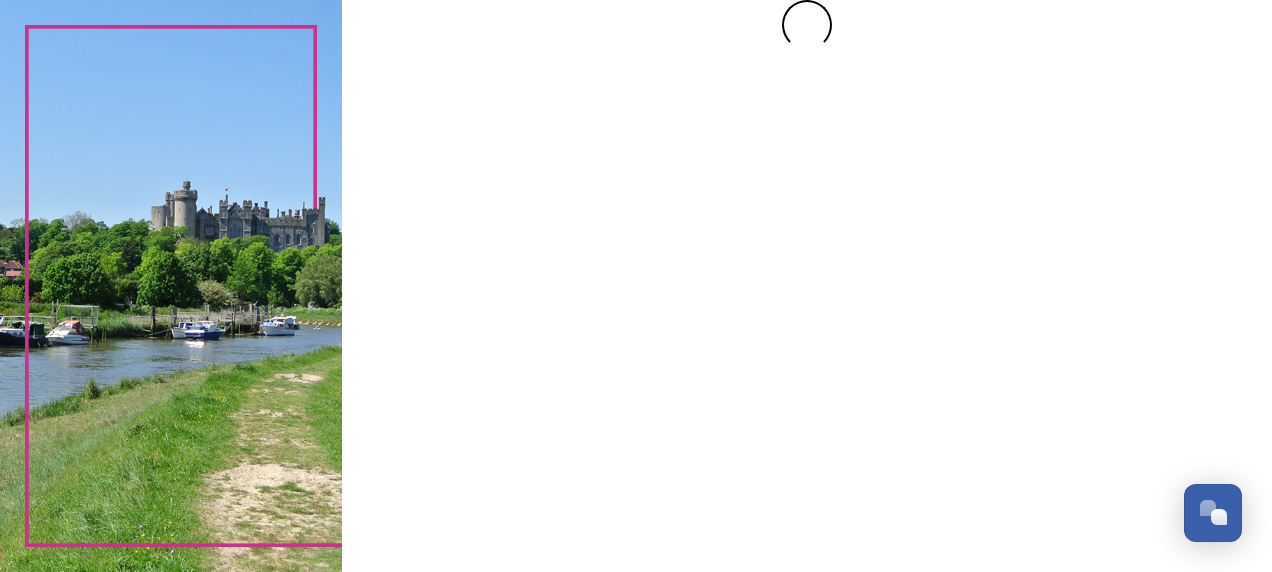 scroll, scrollTop: 0, scrollLeft: 0, axis: both 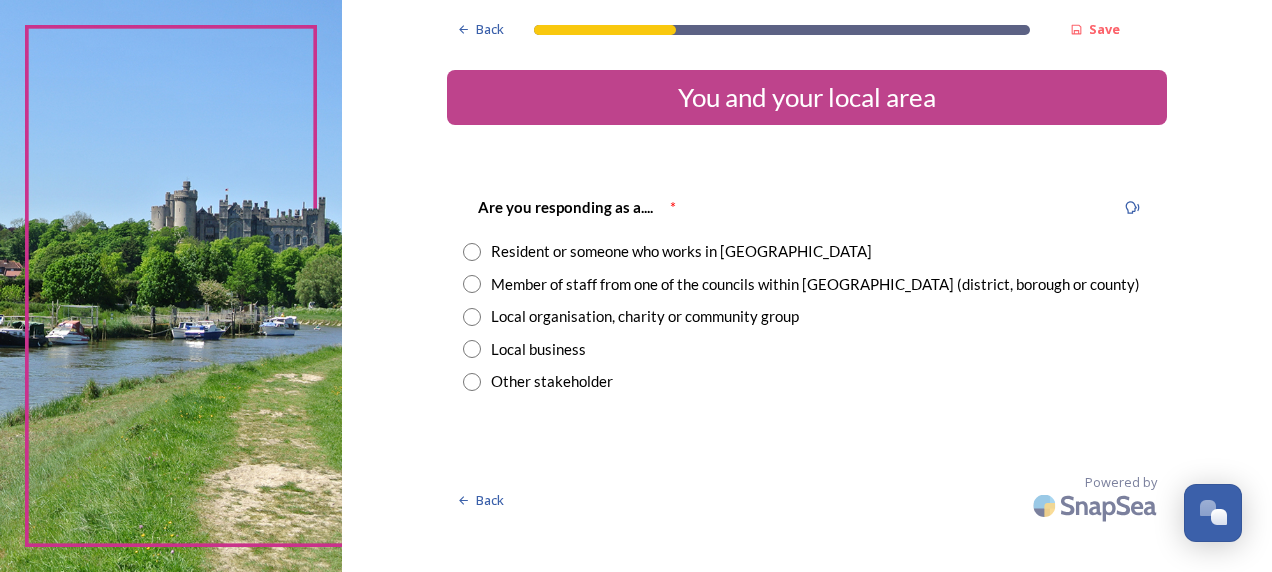 click at bounding box center (472, 252) 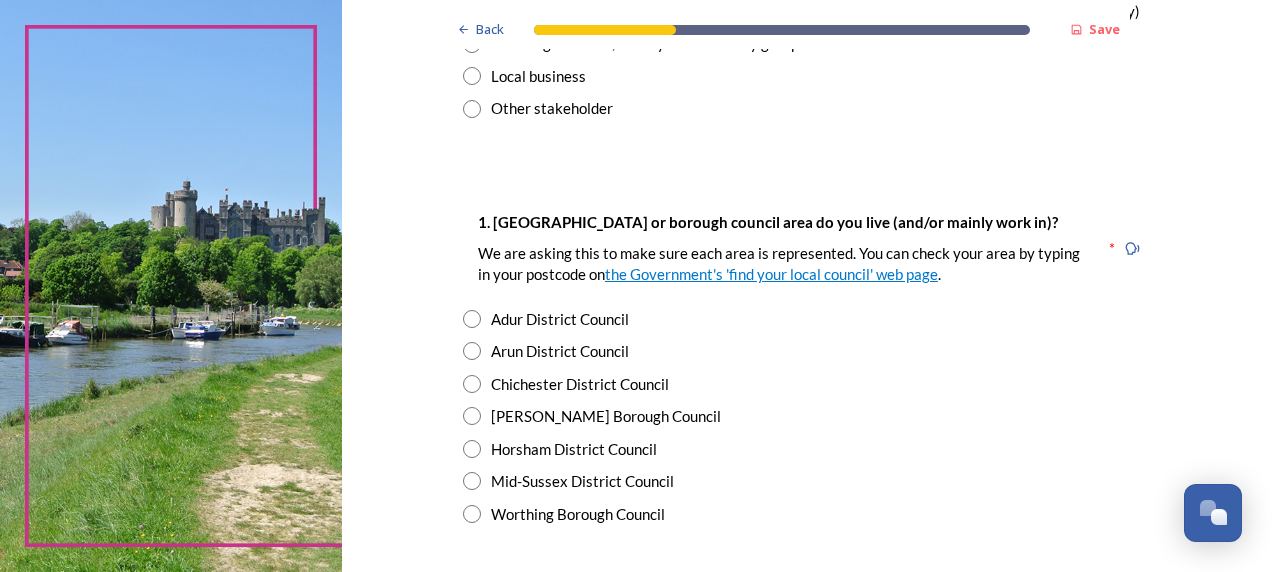 scroll, scrollTop: 300, scrollLeft: 0, axis: vertical 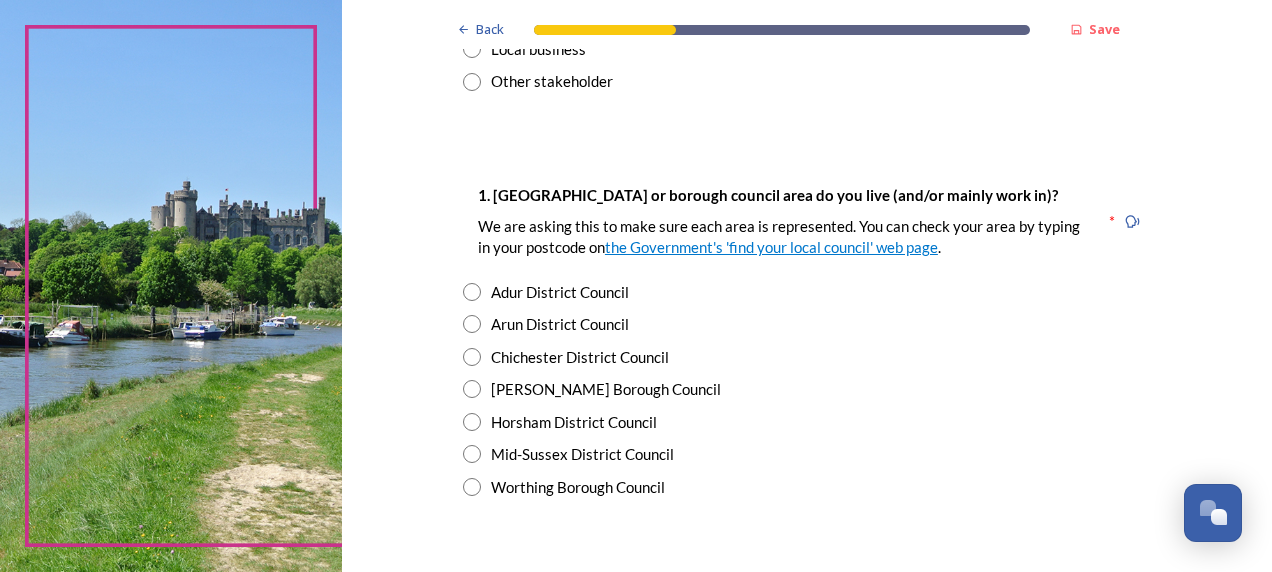 click at bounding box center [472, 357] 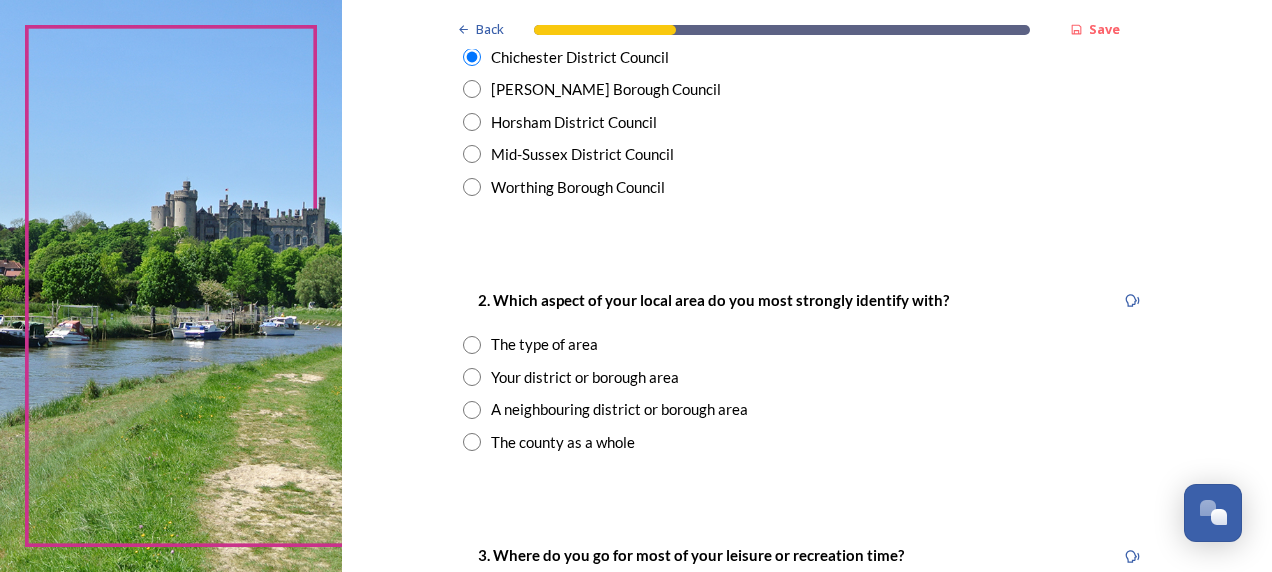 scroll, scrollTop: 700, scrollLeft: 0, axis: vertical 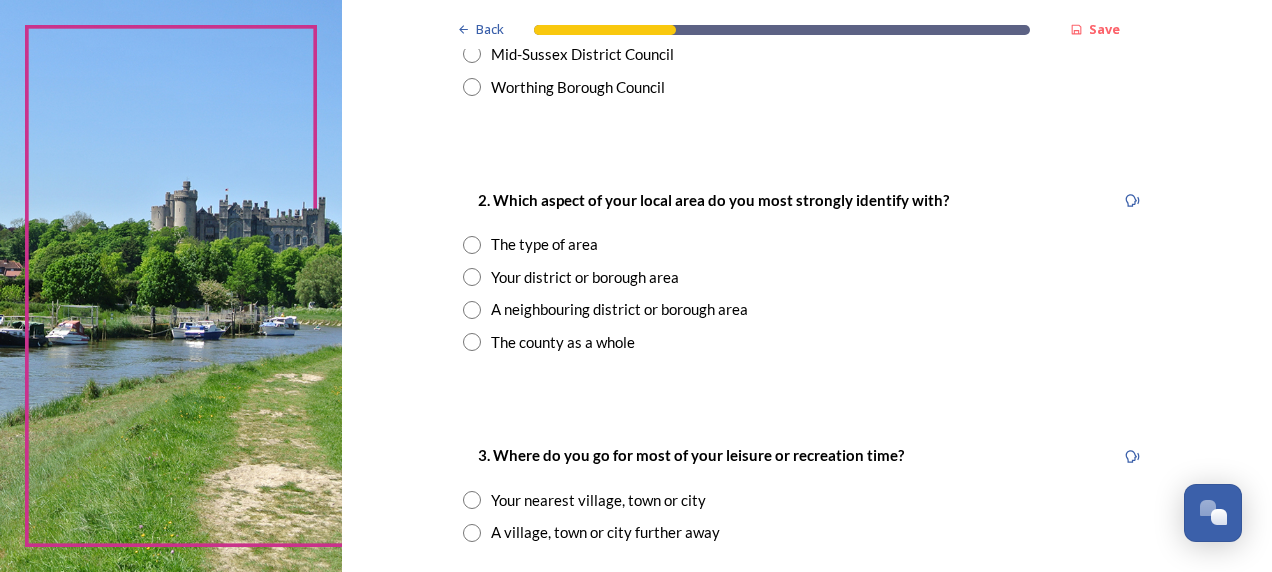 click at bounding box center (472, 277) 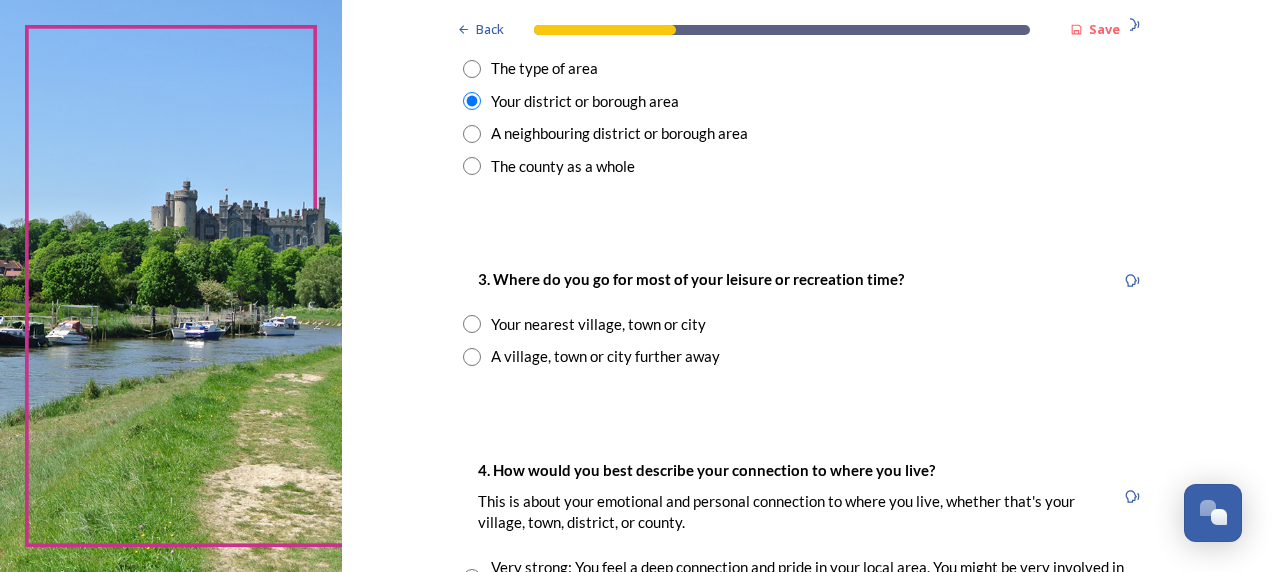 scroll, scrollTop: 900, scrollLeft: 0, axis: vertical 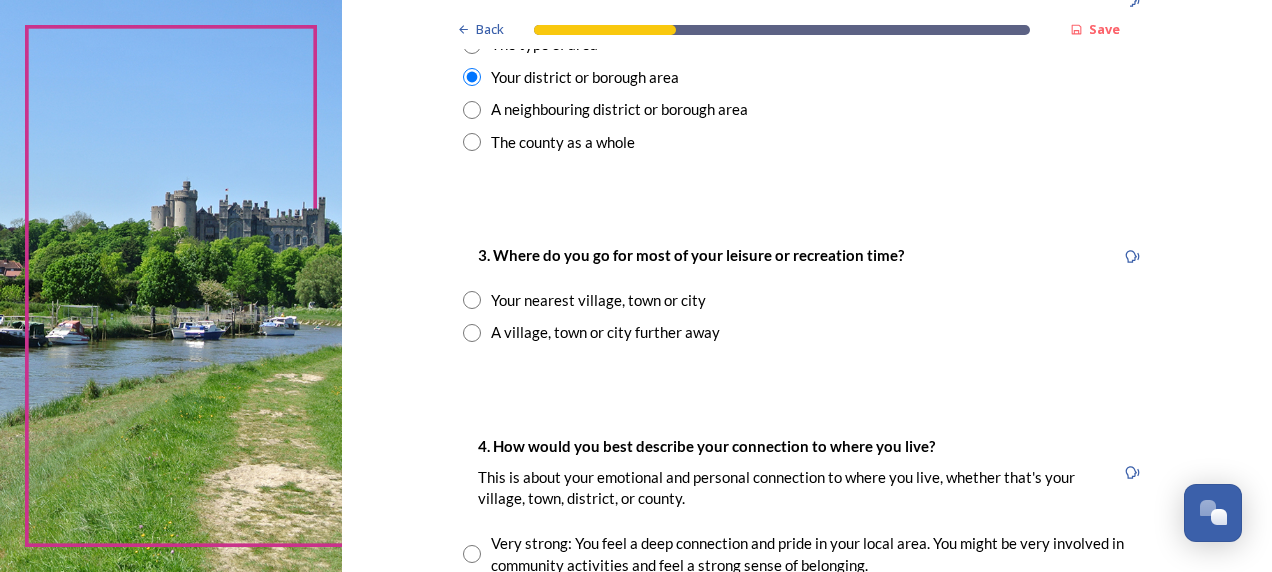 click at bounding box center [472, 300] 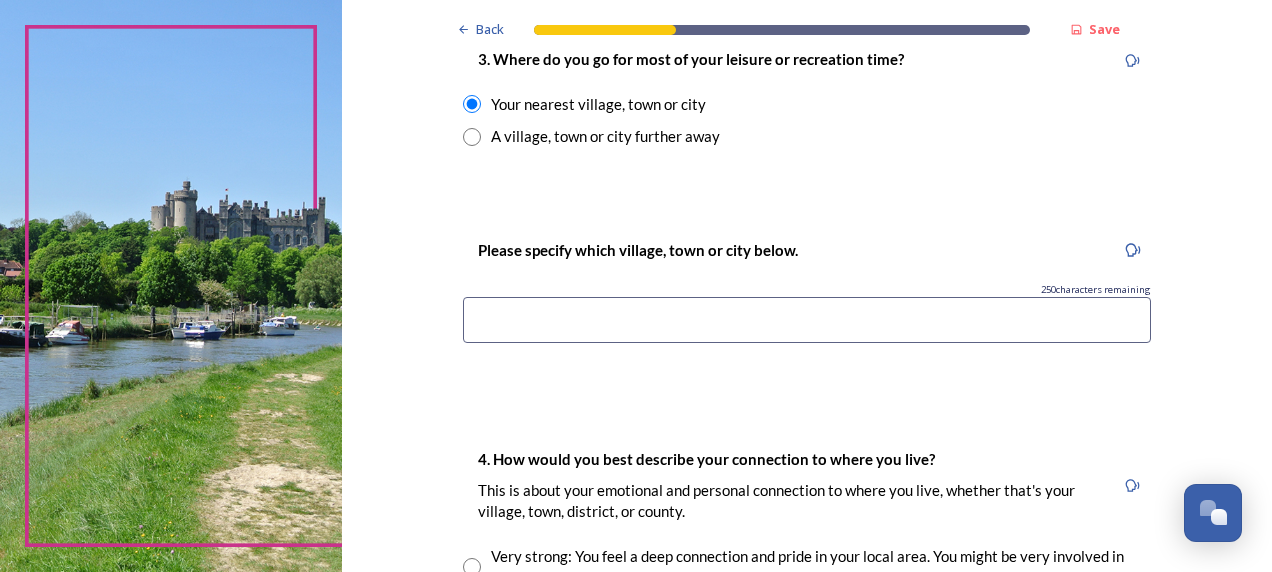 scroll, scrollTop: 1100, scrollLeft: 0, axis: vertical 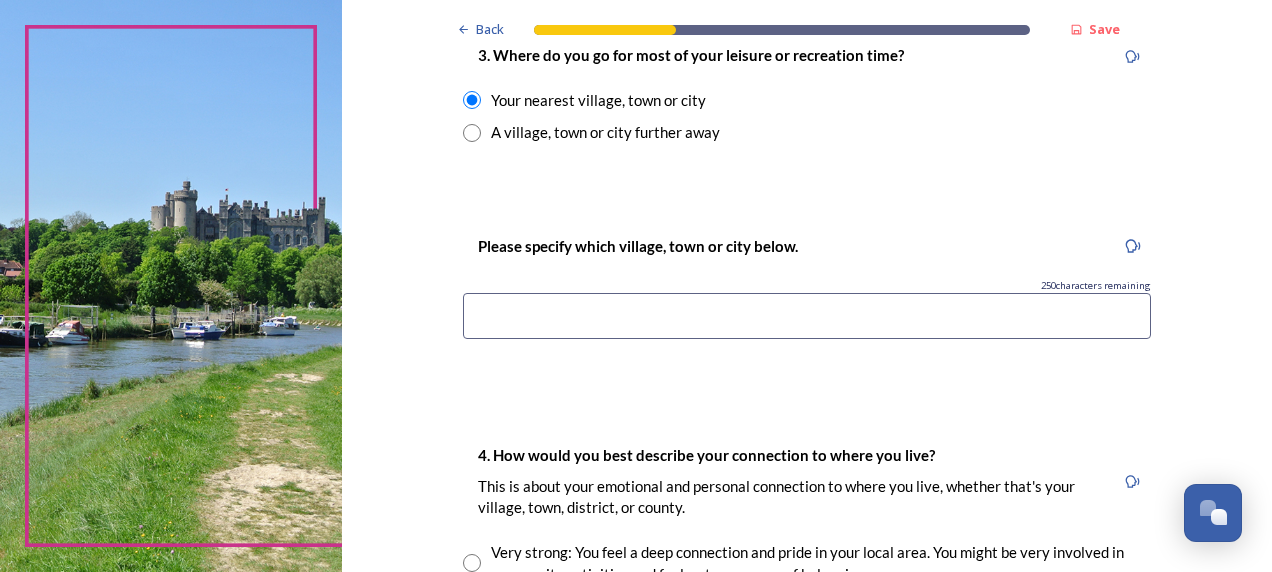 click at bounding box center [807, 316] 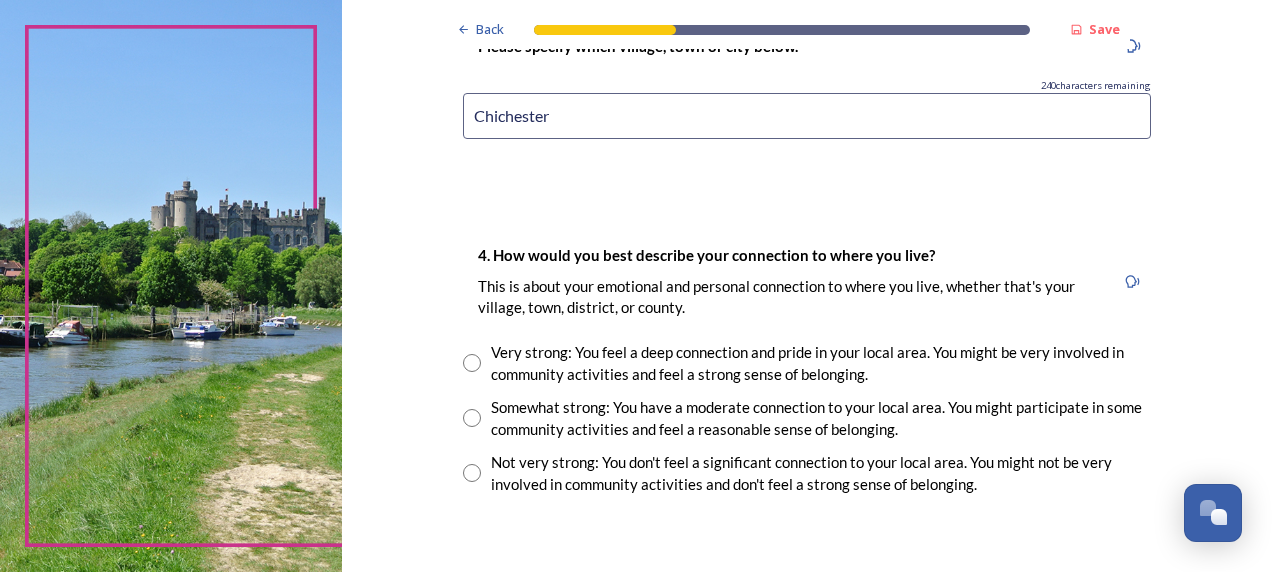 scroll, scrollTop: 1400, scrollLeft: 0, axis: vertical 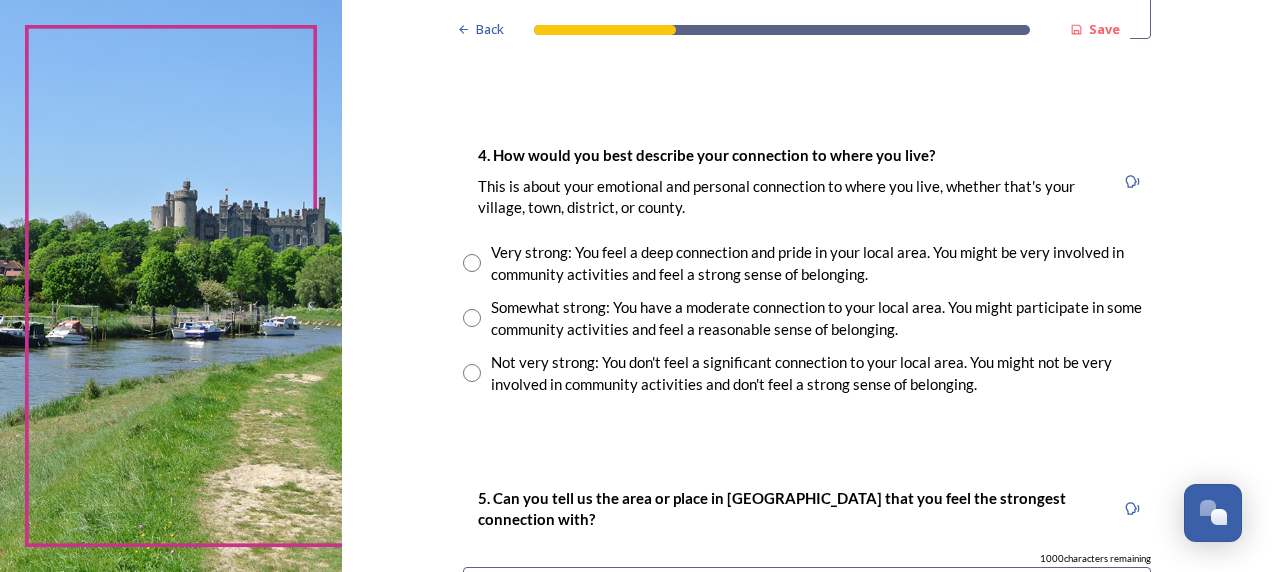 type on "Chichester" 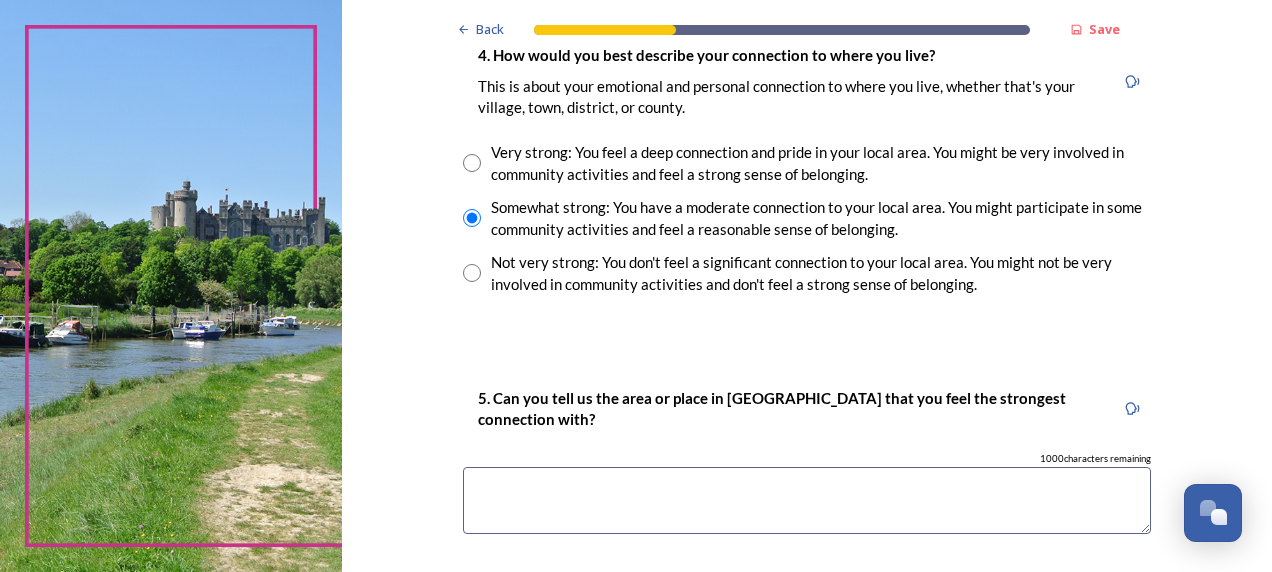 scroll, scrollTop: 1600, scrollLeft: 0, axis: vertical 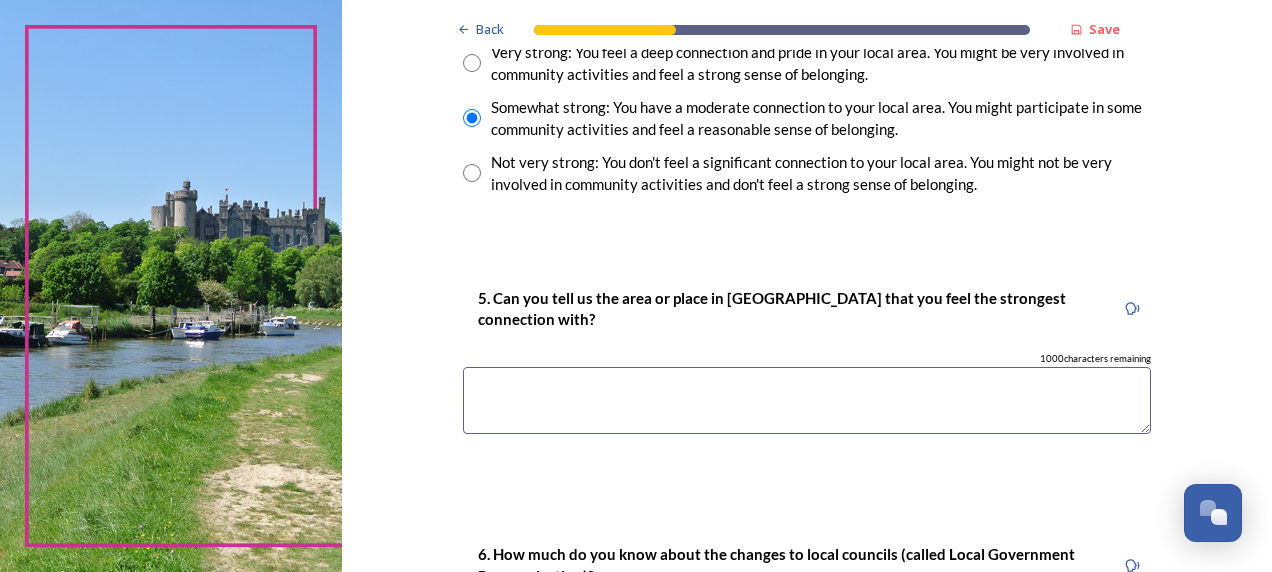 click at bounding box center [807, 400] 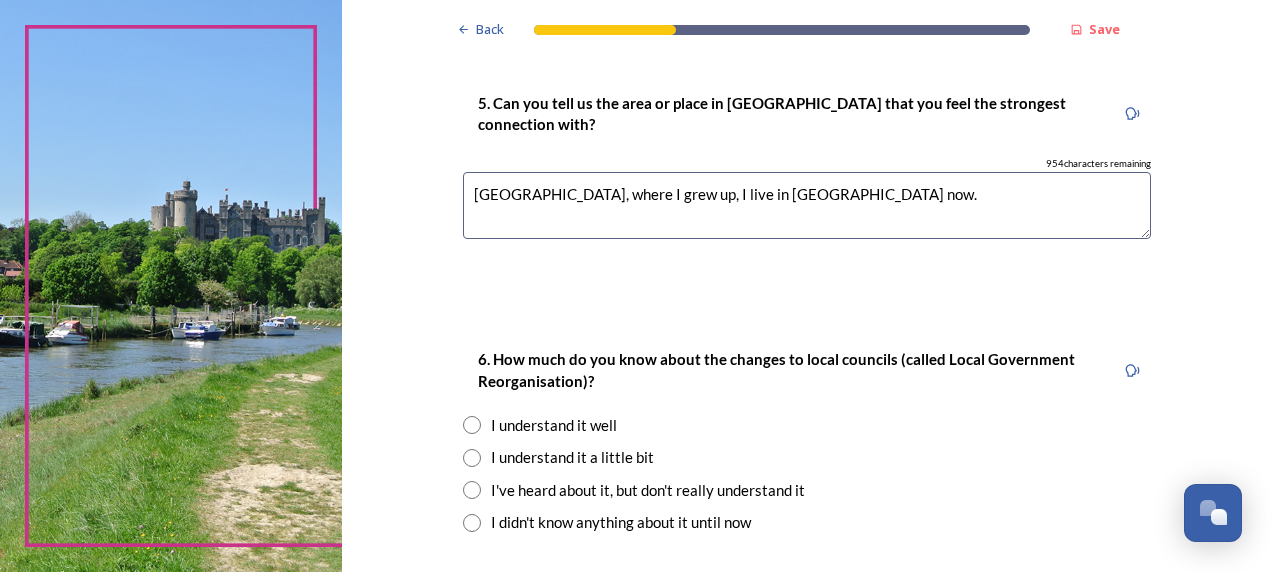 scroll, scrollTop: 1800, scrollLeft: 0, axis: vertical 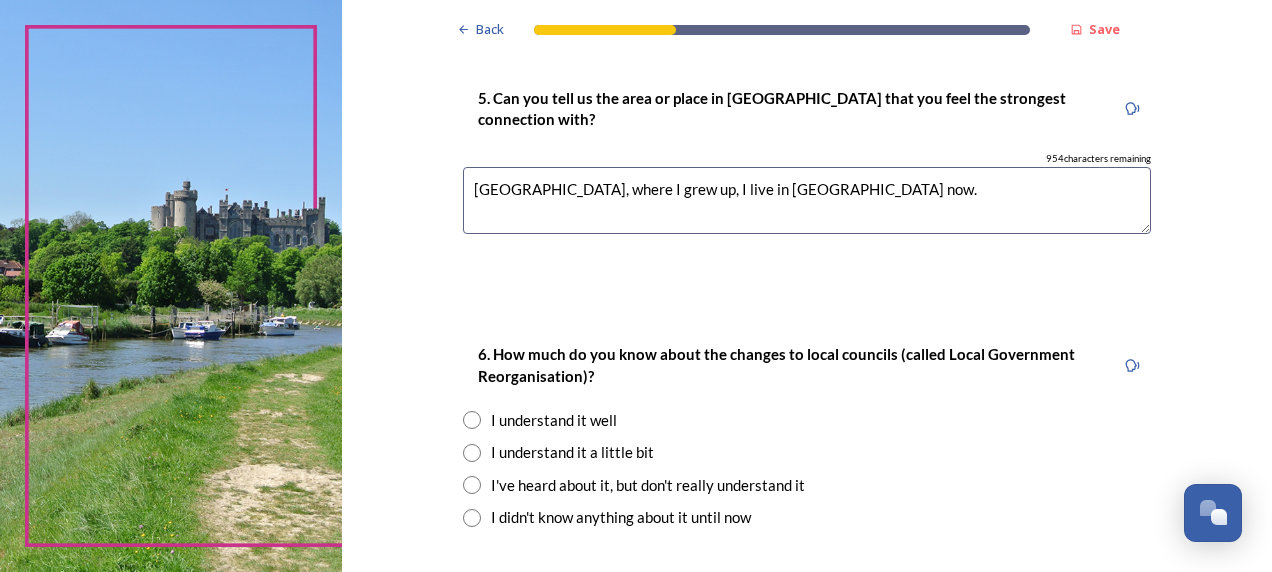 type on "[GEOGRAPHIC_DATA], where I grew up, I live in [GEOGRAPHIC_DATA] now." 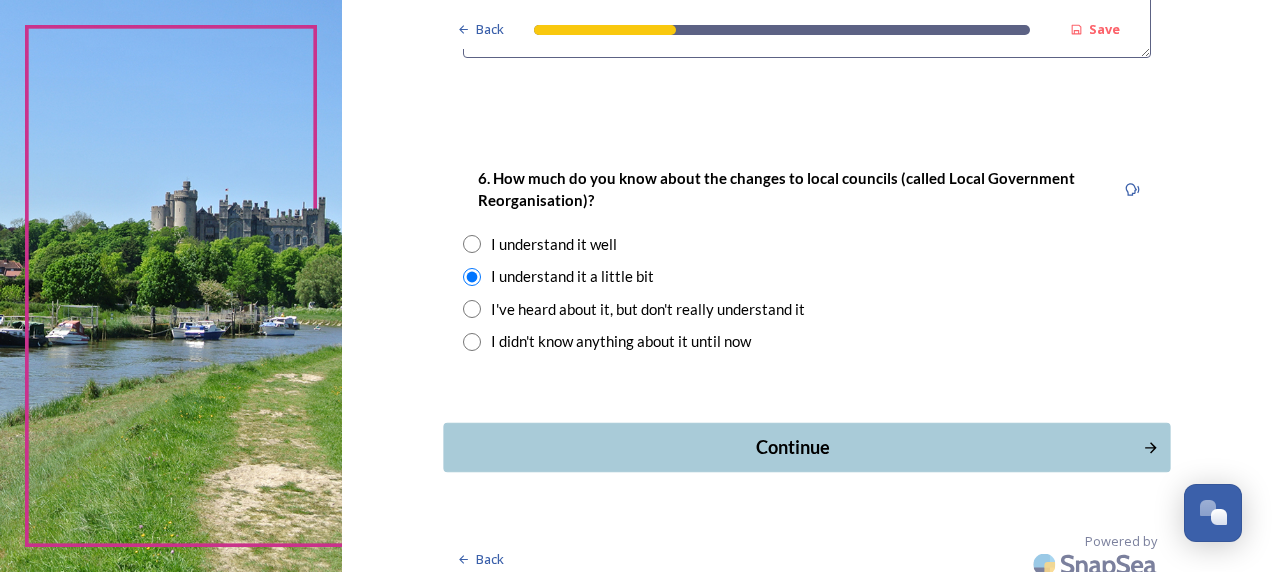 scroll, scrollTop: 2000, scrollLeft: 0, axis: vertical 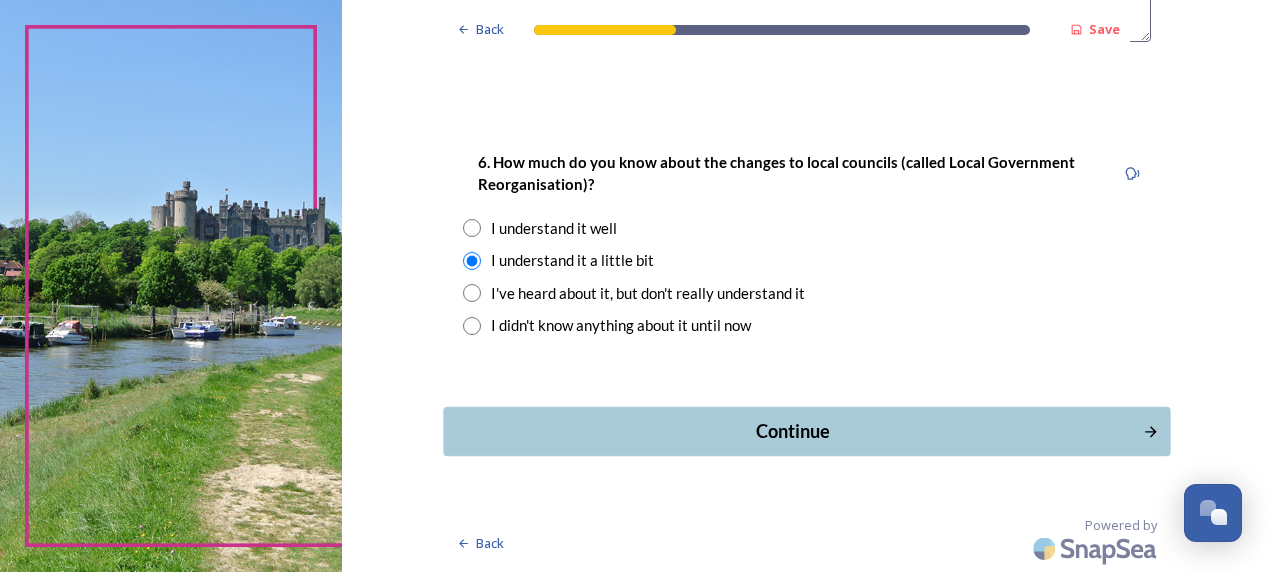 click on "Continue" at bounding box center (792, 431) 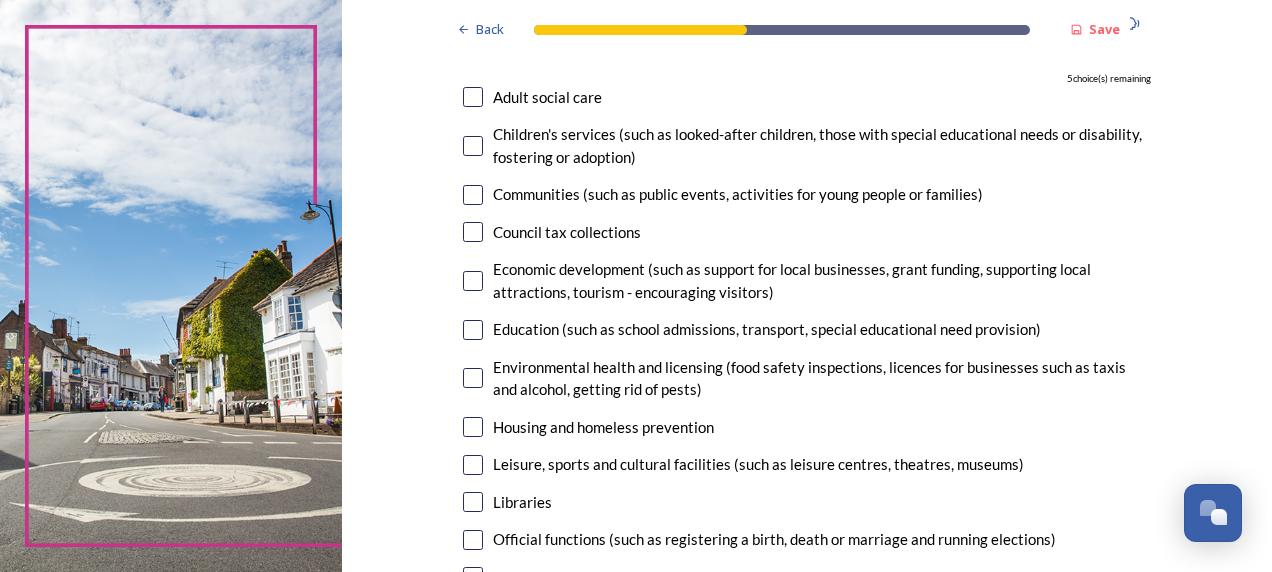 scroll, scrollTop: 300, scrollLeft: 0, axis: vertical 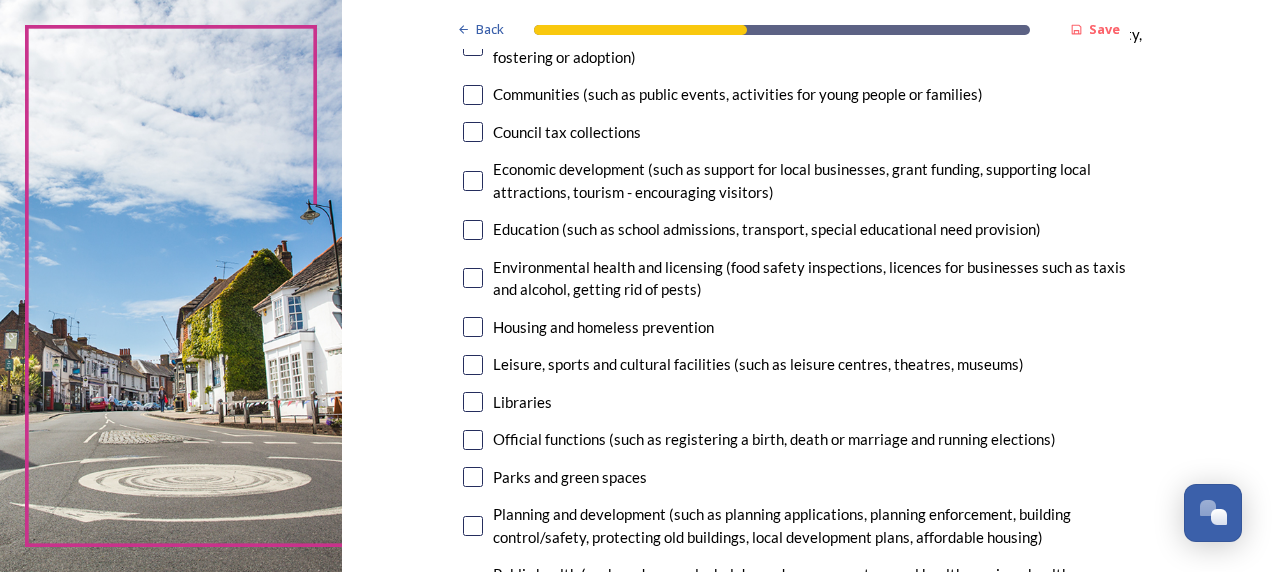click at bounding box center (473, 365) 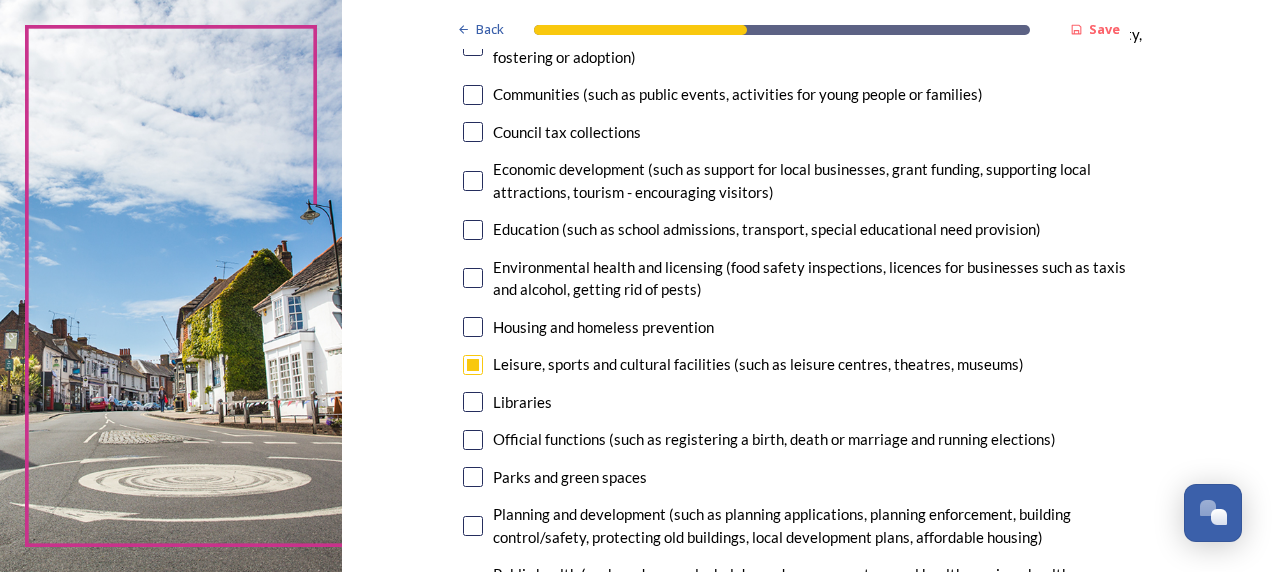 drag, startPoint x: 472, startPoint y: 407, endPoint x: 490, endPoint y: 407, distance: 18 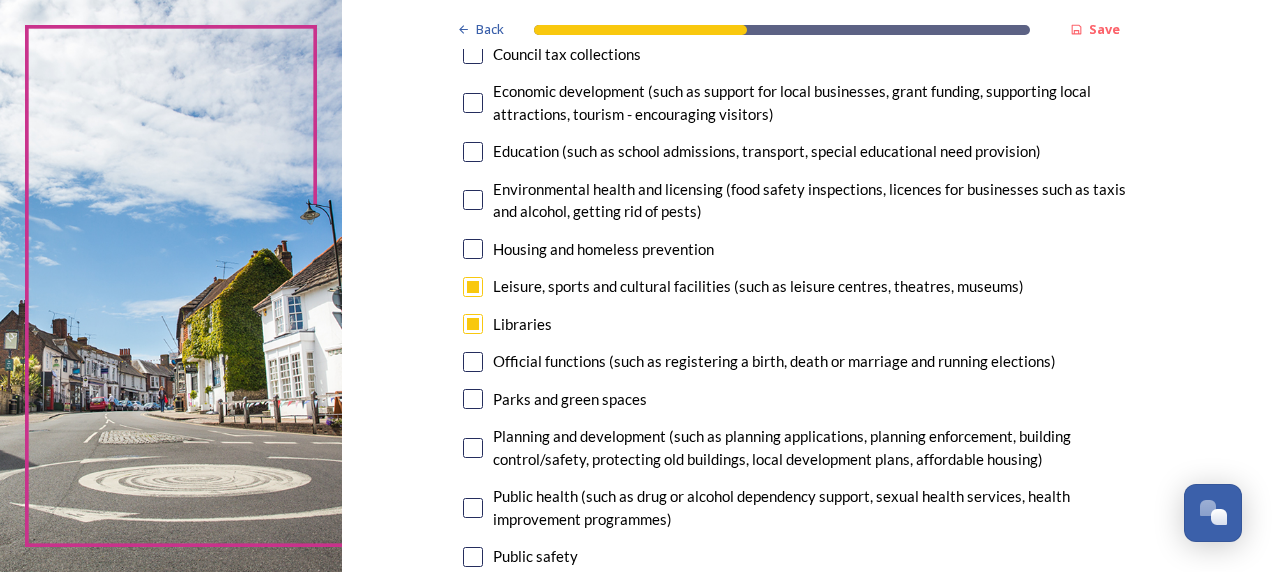 scroll, scrollTop: 400, scrollLeft: 0, axis: vertical 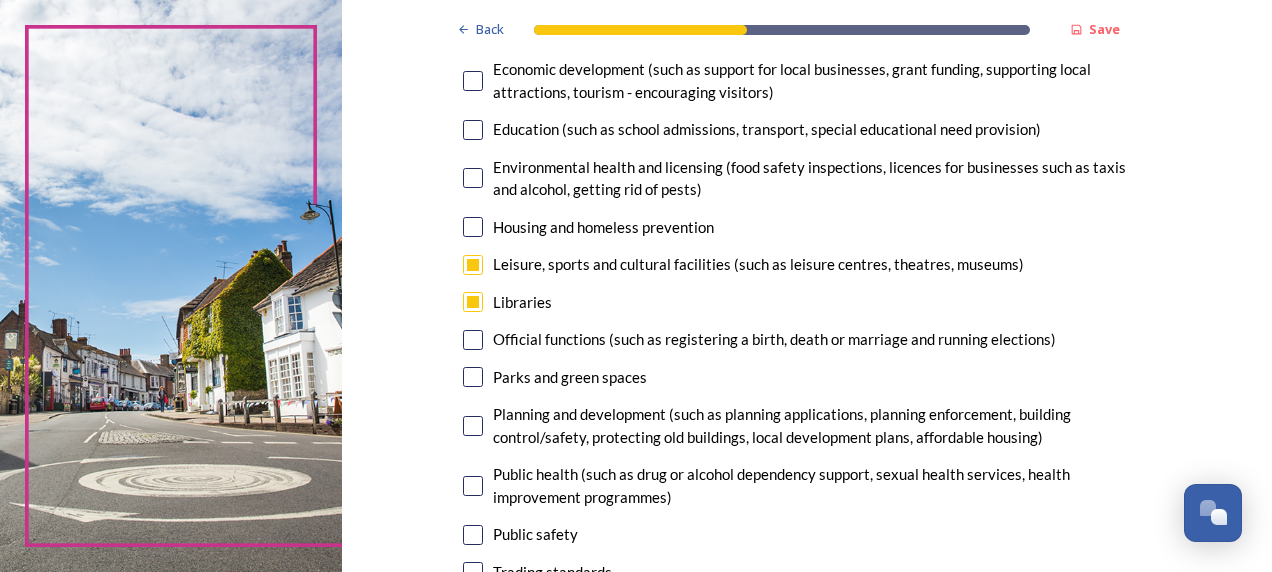 click at bounding box center [473, 426] 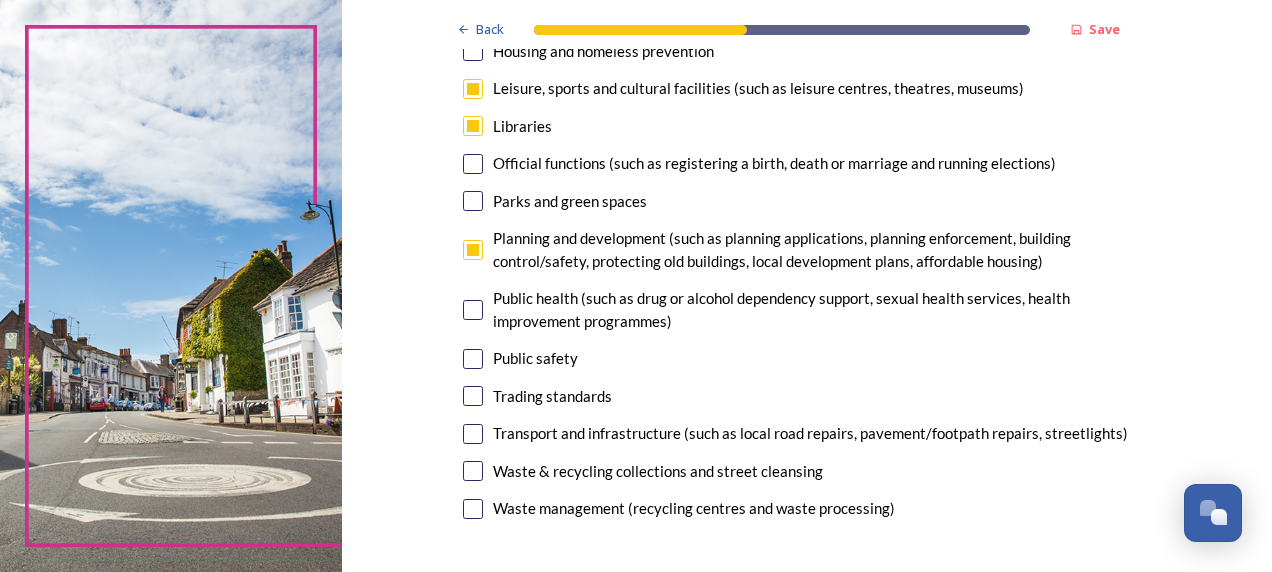 scroll, scrollTop: 600, scrollLeft: 0, axis: vertical 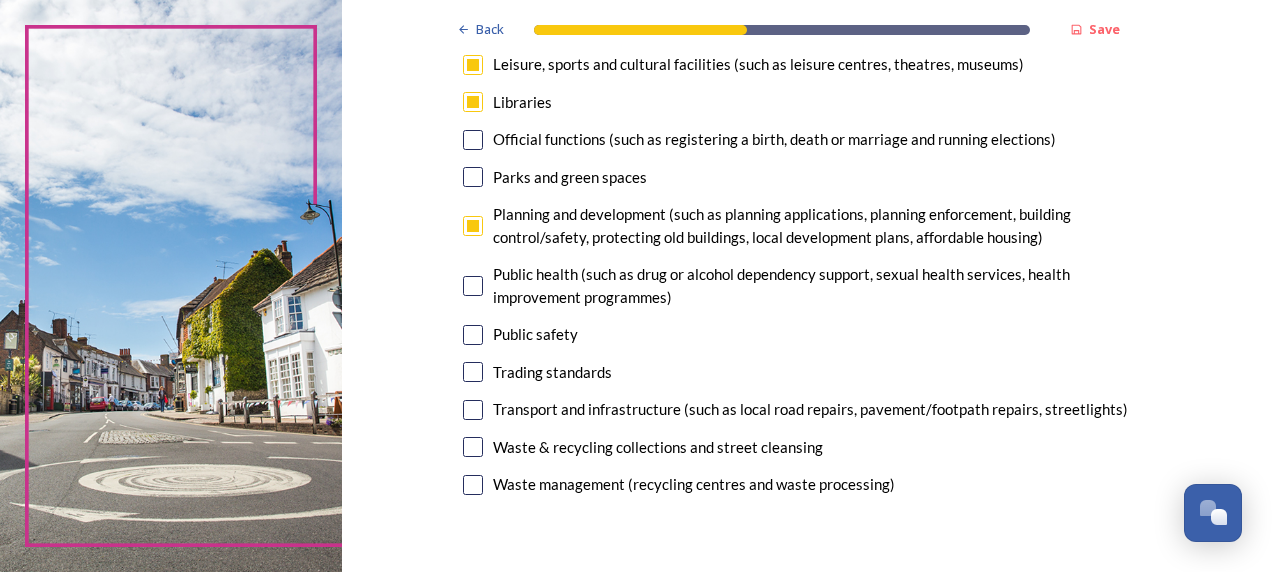 click at bounding box center [473, 447] 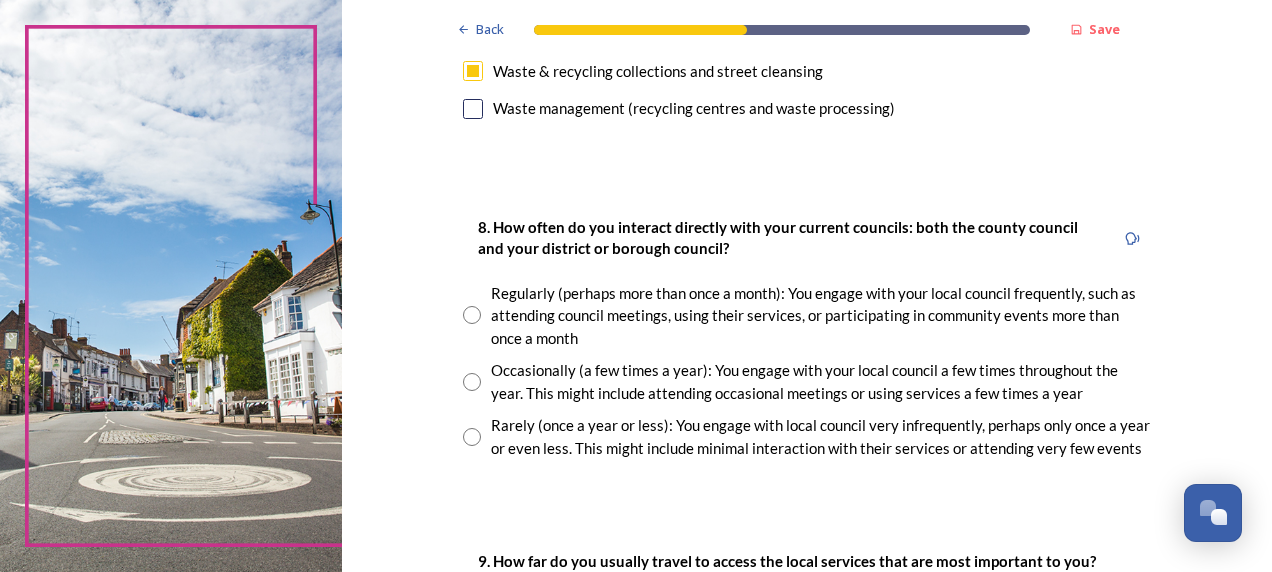 scroll, scrollTop: 1000, scrollLeft: 0, axis: vertical 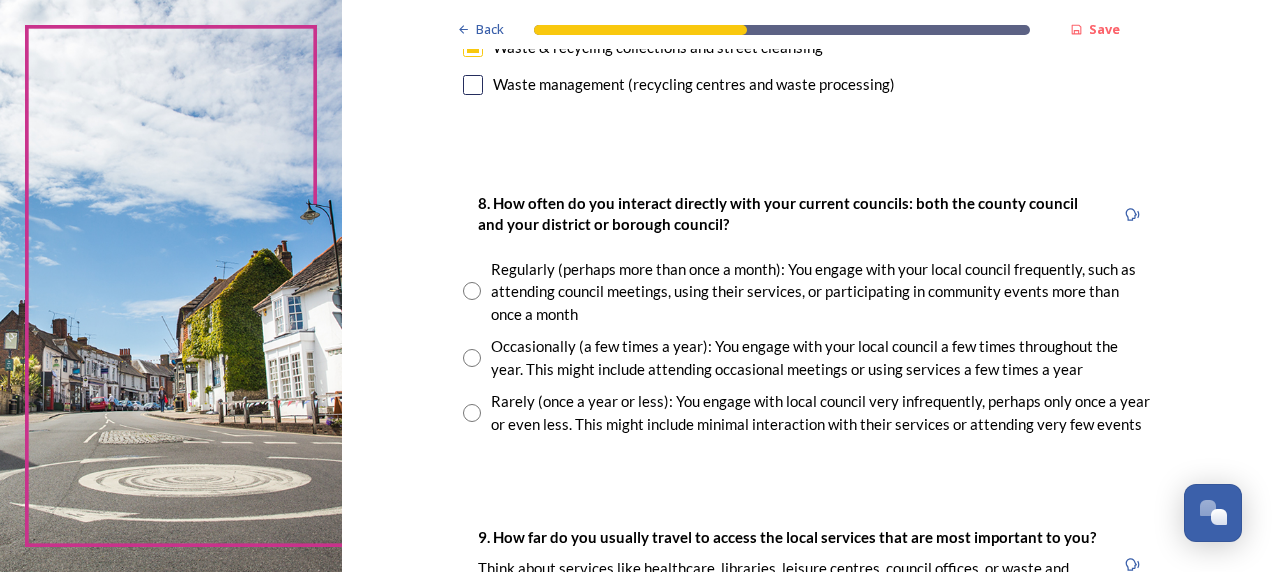 click at bounding box center (472, 413) 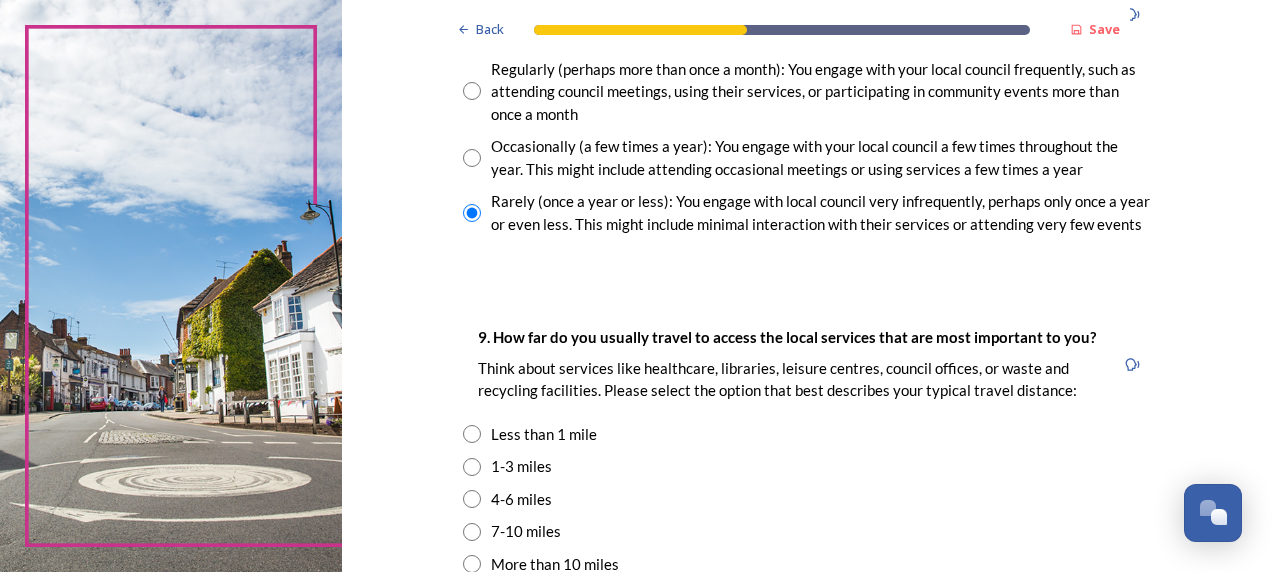 scroll, scrollTop: 1300, scrollLeft: 0, axis: vertical 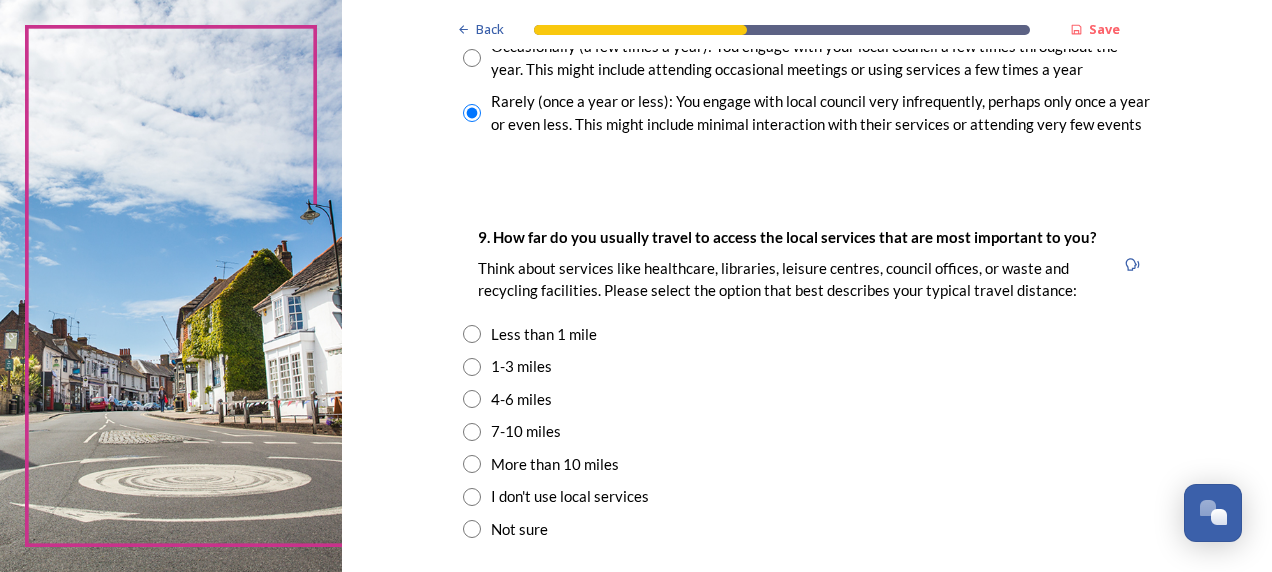 click at bounding box center [472, 432] 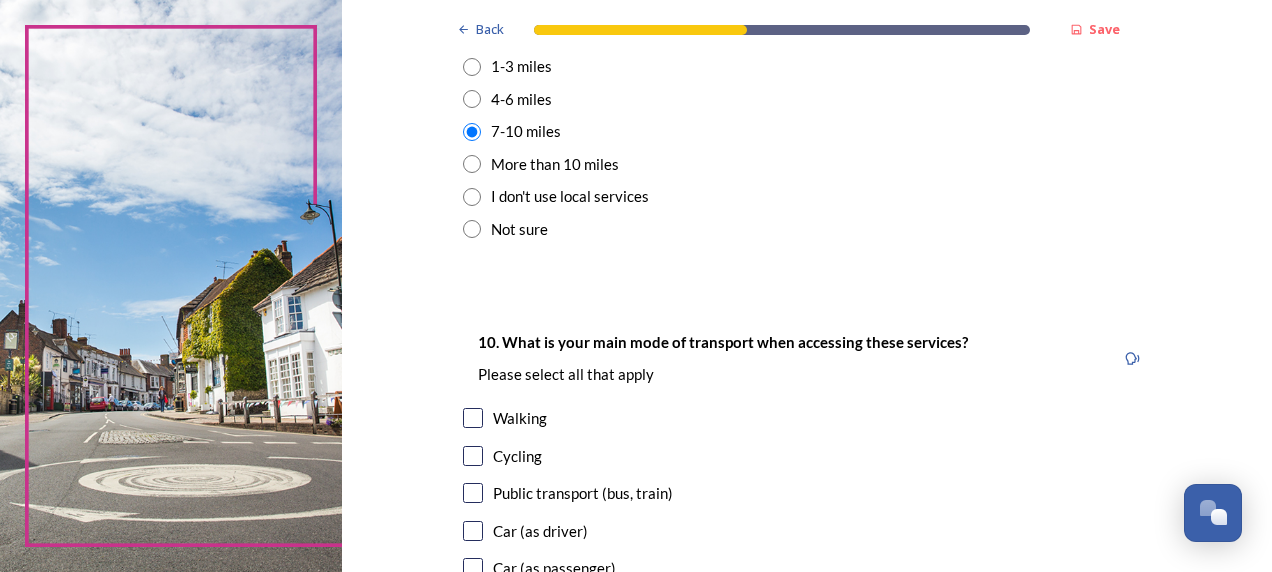 scroll, scrollTop: 1700, scrollLeft: 0, axis: vertical 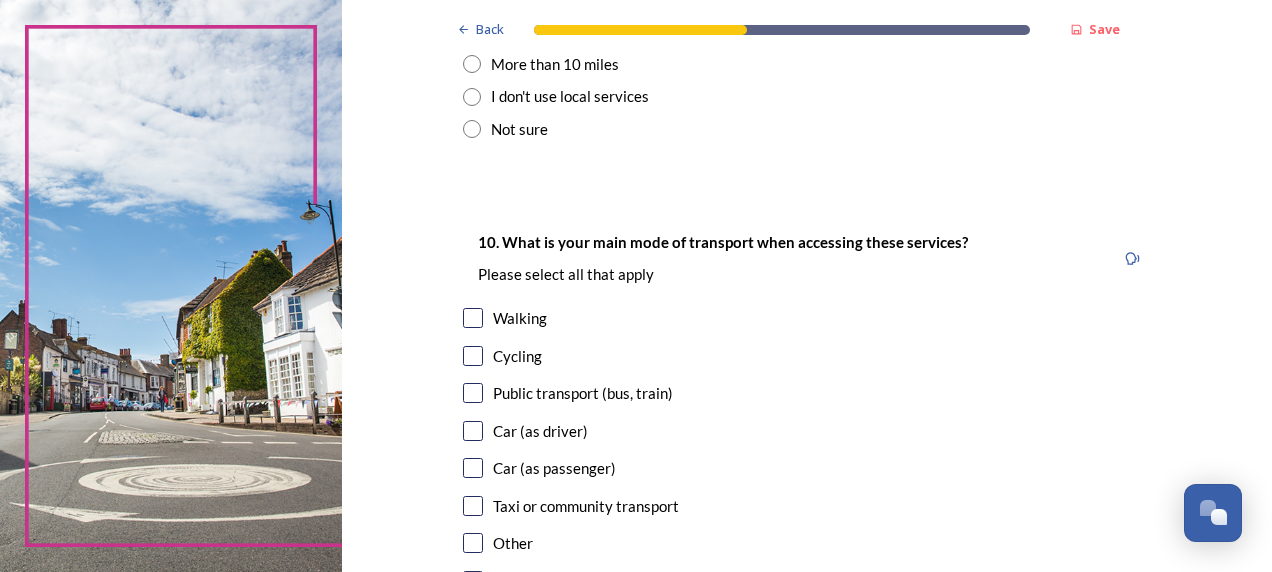 click at bounding box center (473, 393) 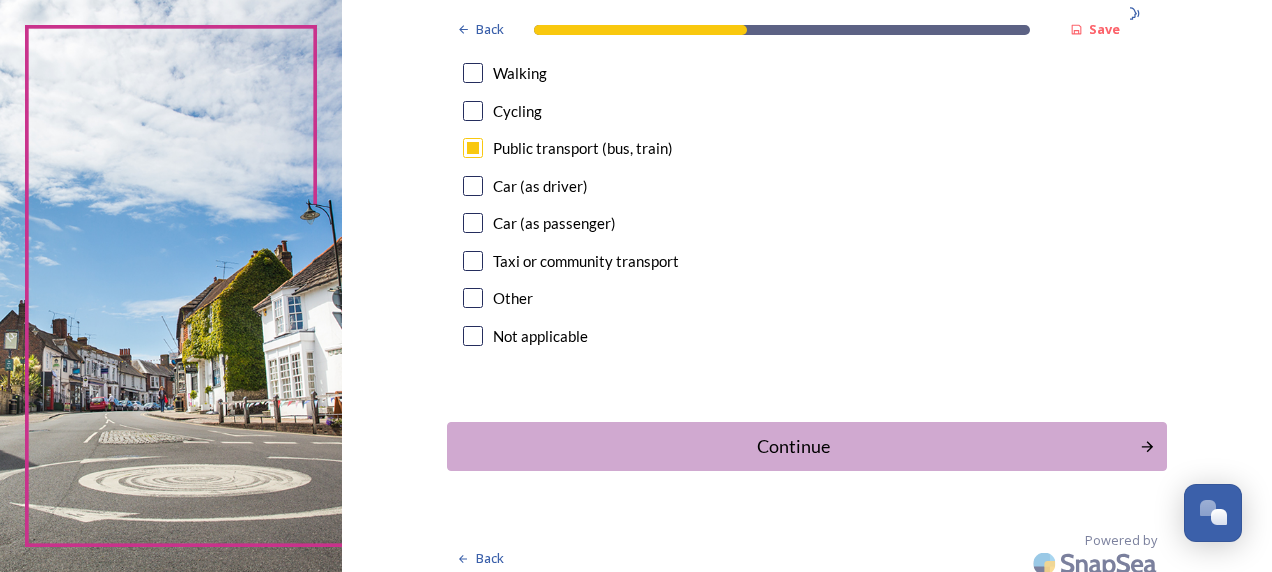 scroll, scrollTop: 1967, scrollLeft: 0, axis: vertical 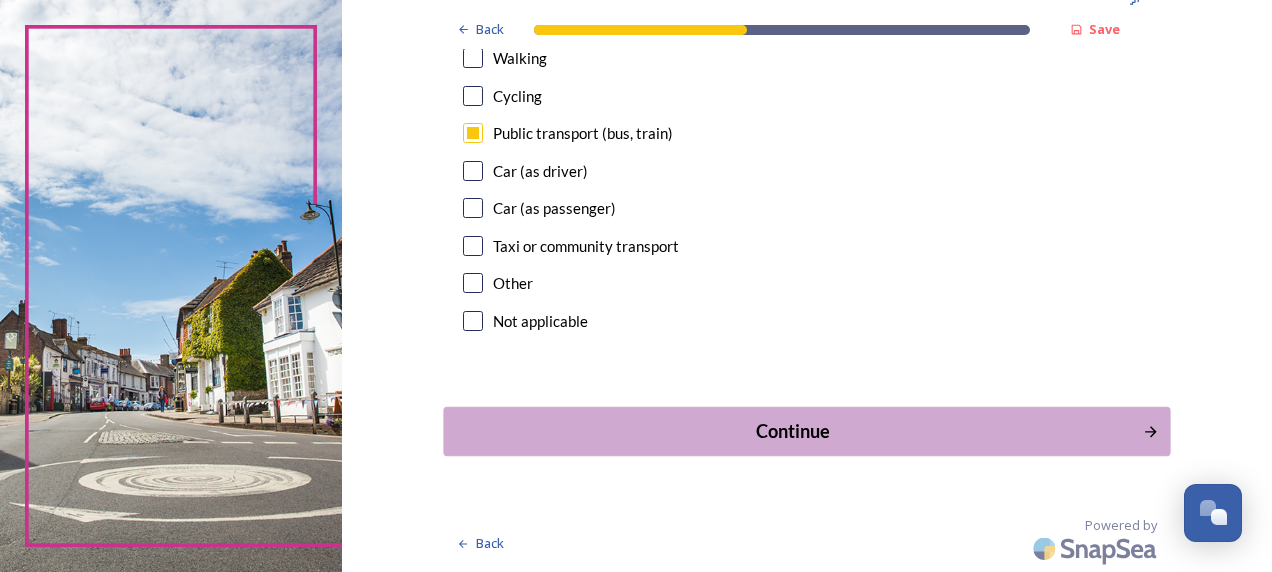 click on "Continue" at bounding box center (792, 431) 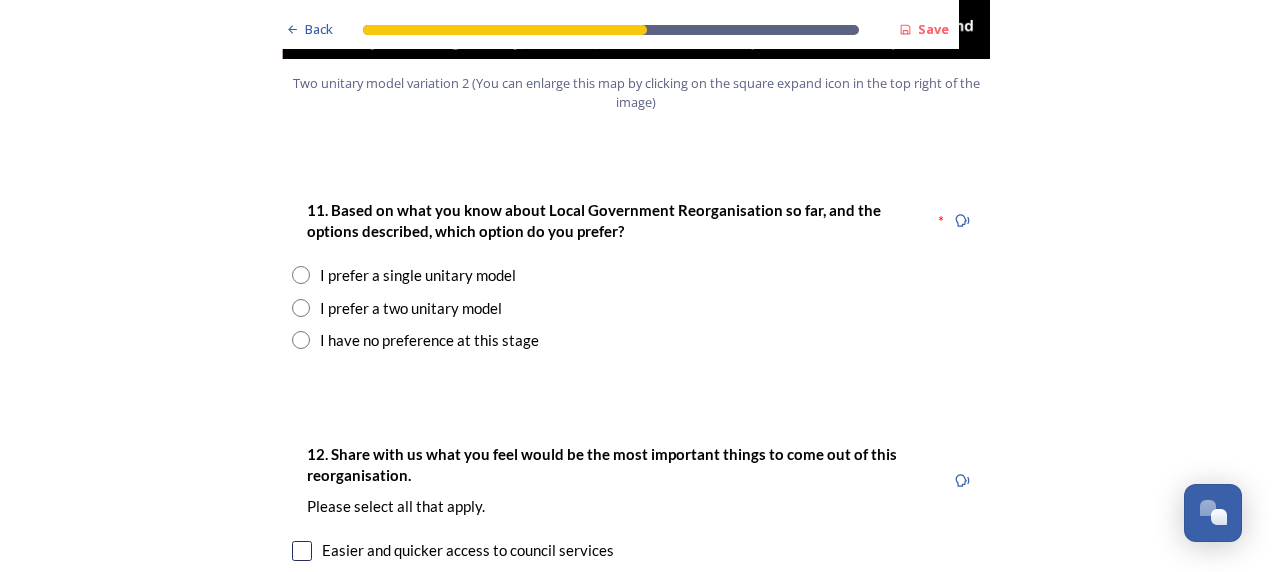 scroll, scrollTop: 2700, scrollLeft: 0, axis: vertical 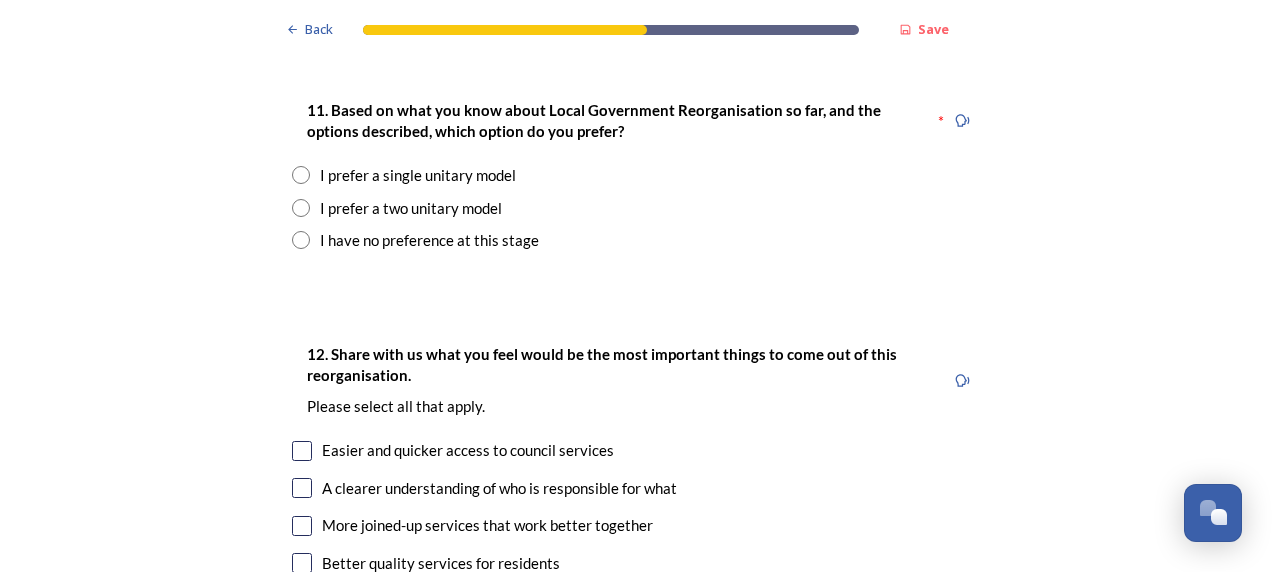 click at bounding box center [301, 208] 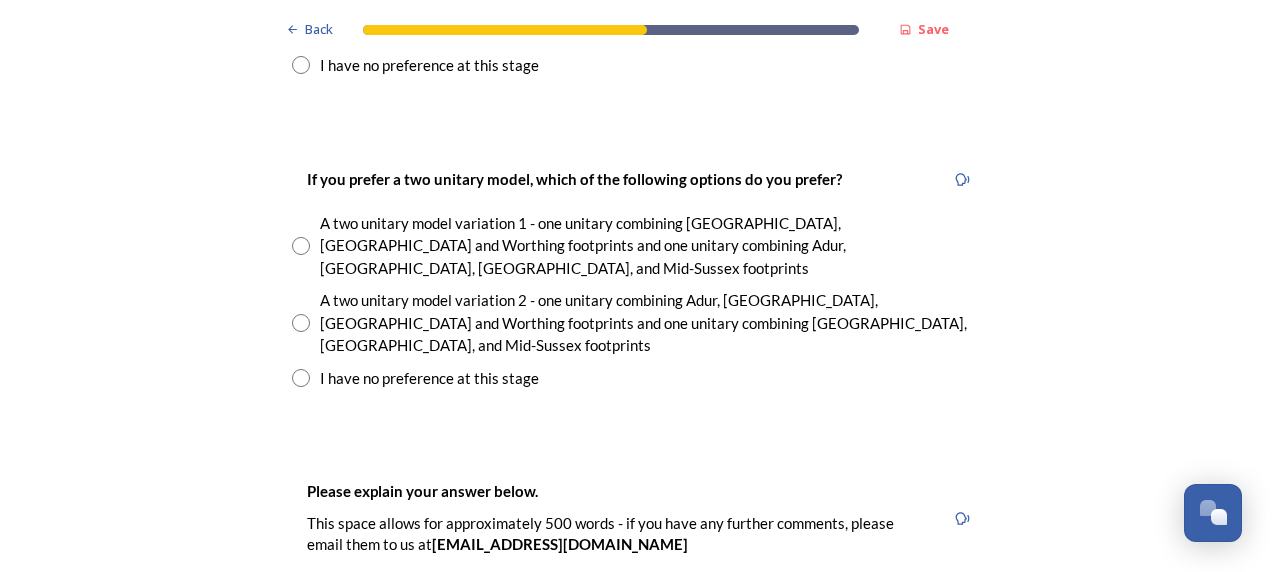 scroll, scrollTop: 2900, scrollLeft: 0, axis: vertical 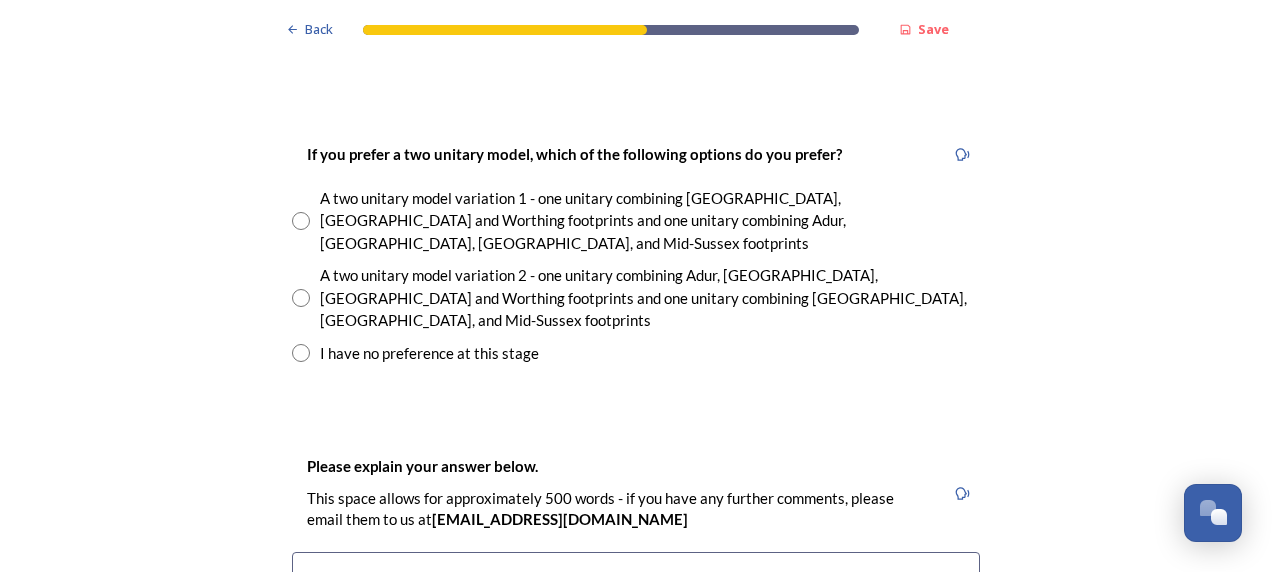 click at bounding box center [301, 221] 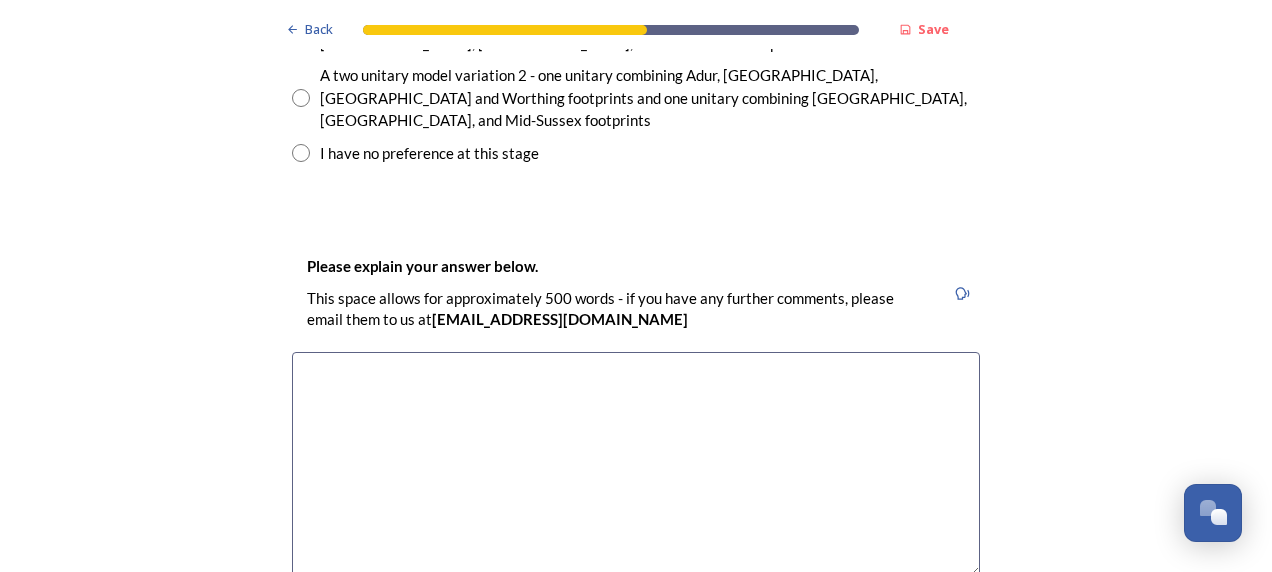 scroll, scrollTop: 3200, scrollLeft: 0, axis: vertical 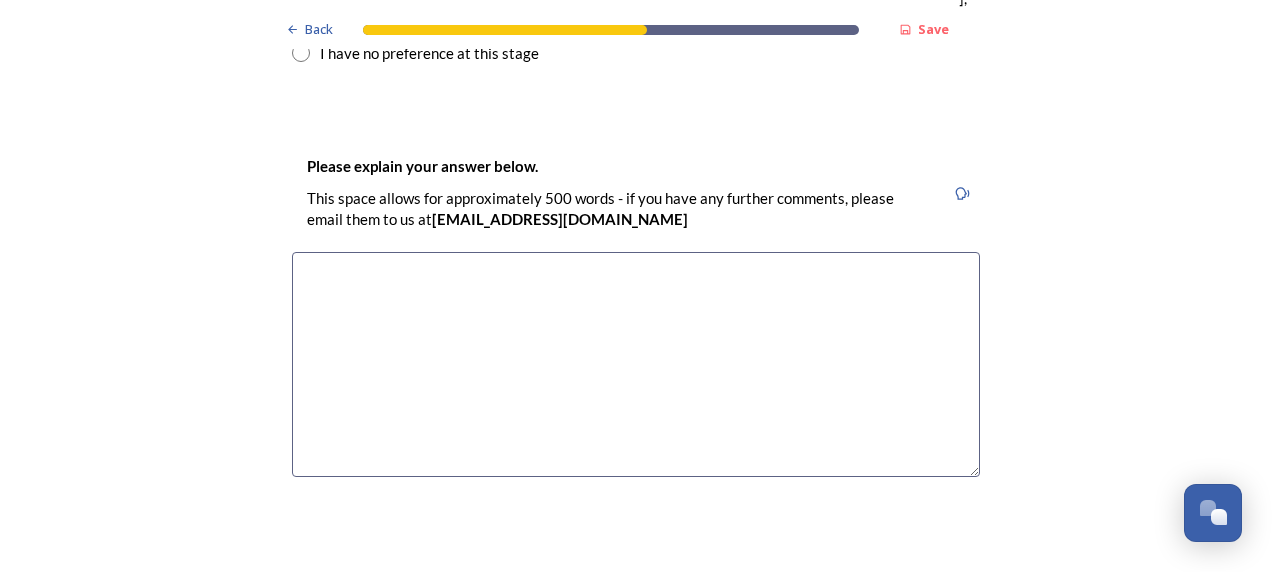 click at bounding box center (636, 364) 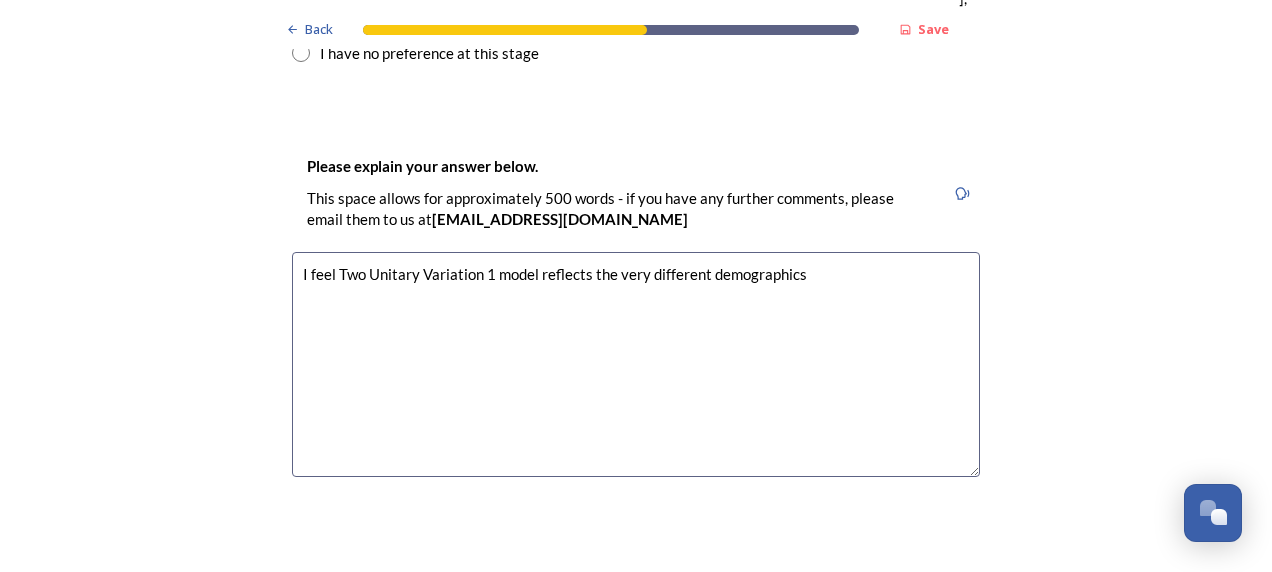 click on "I feel Two Unitary Variation 1 model reflects the very different demographics" at bounding box center (636, 364) 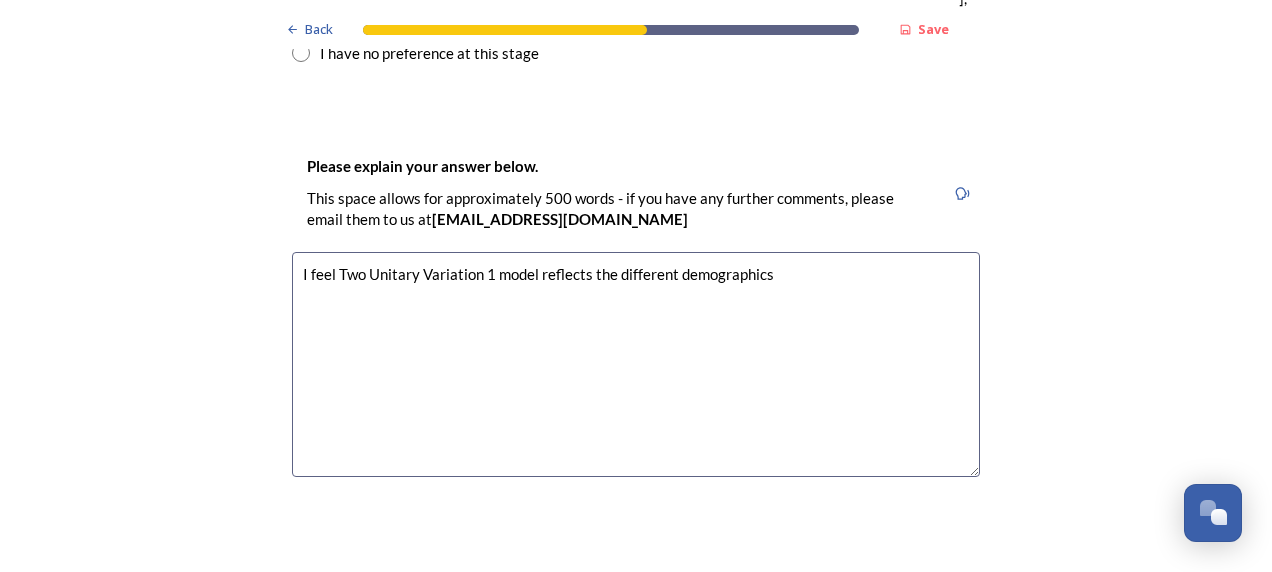 click on "I feel Two Unitary Variation 1 model reflects the different demographics" at bounding box center [636, 364] 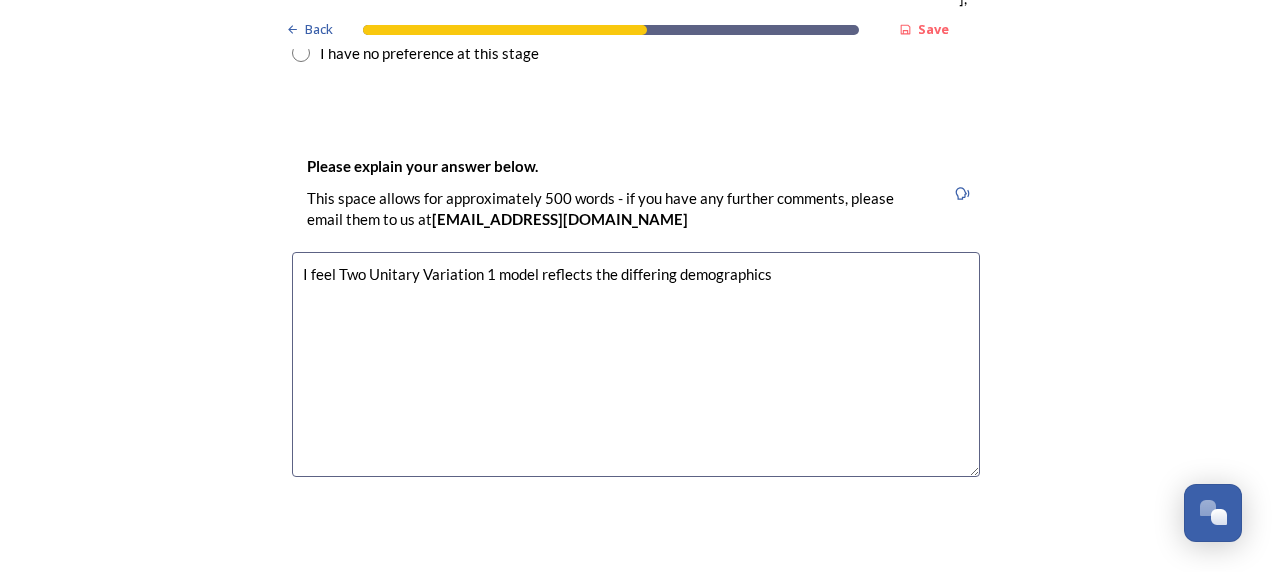 click on "I feel Two Unitary Variation 1 model reflects the differing demographics" at bounding box center [636, 364] 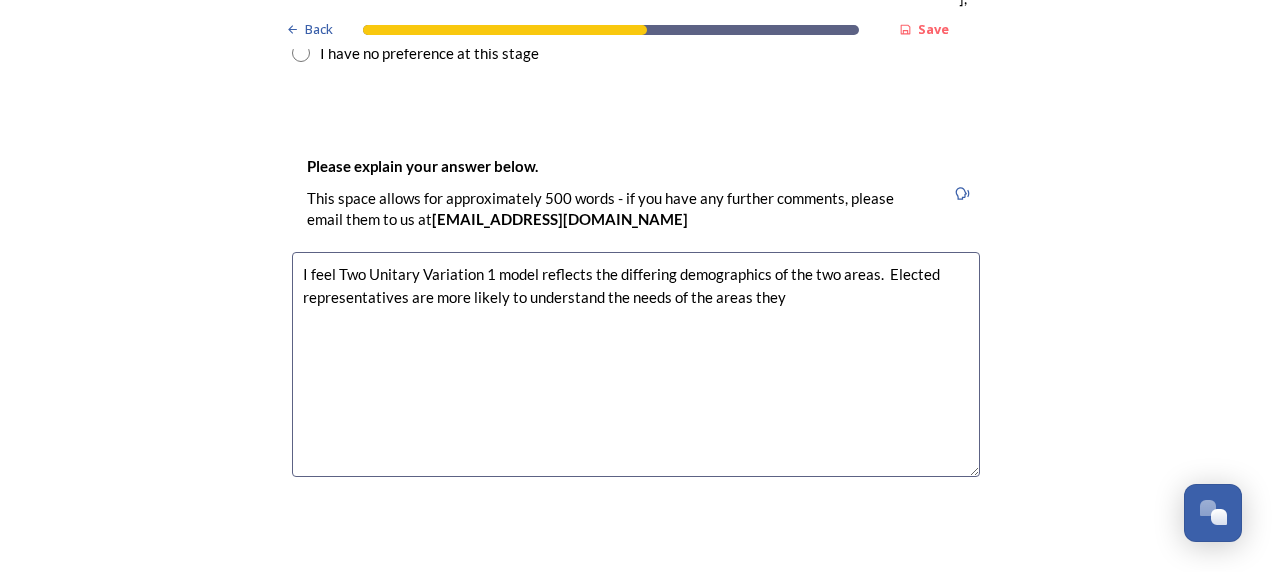 click on "I feel Two Unitary Variation 1 model reflects the differing demographics of the two areas.  Elected representatives are more likely to understand the needs of the areas they" at bounding box center [636, 364] 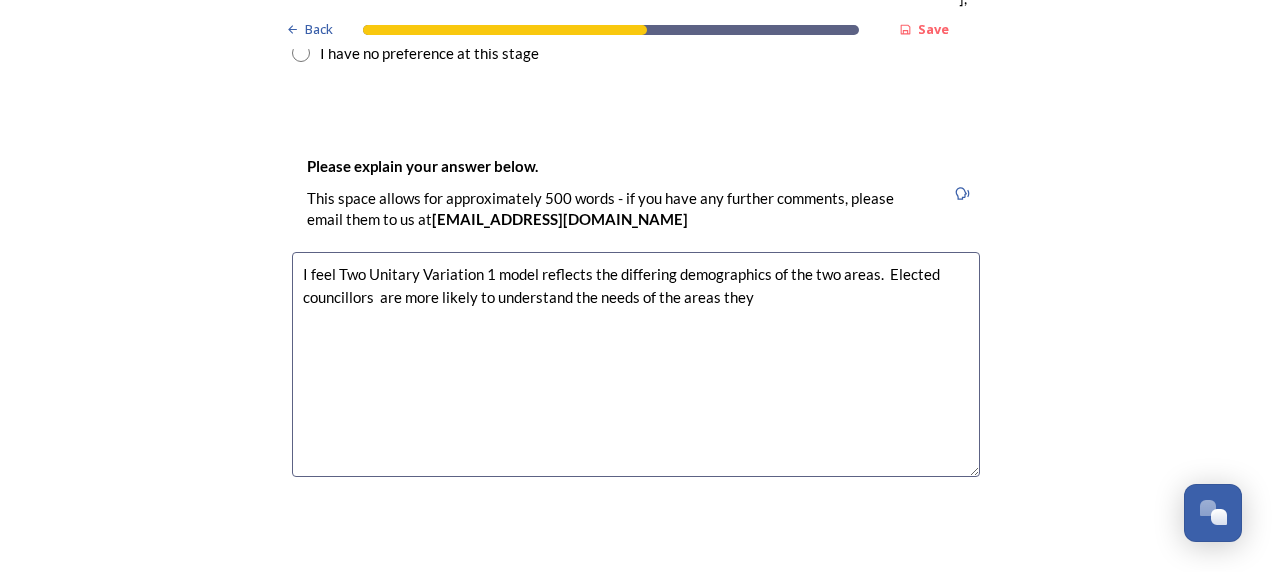 click on "I feel Two Unitary Variation 1 model reflects the differing demographics of the two areas.  Elected councillors  are more likely to understand the needs of the areas they" at bounding box center (636, 364) 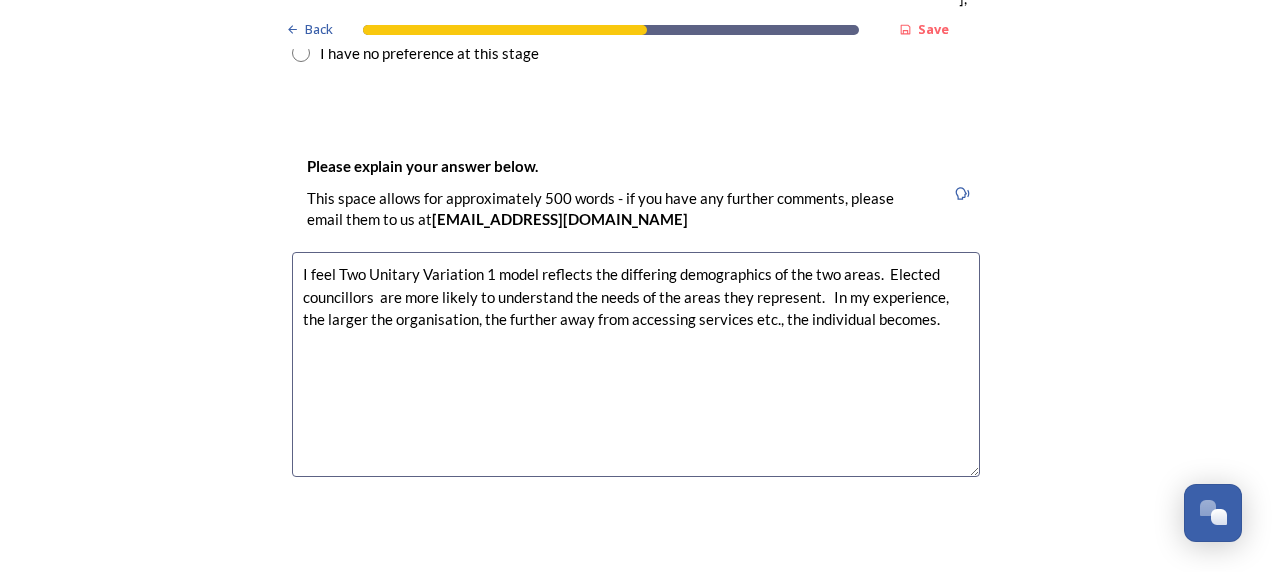 click on "I feel Two Unitary Variation 1 model reflects the differing demographics of the two areas.  Elected councillors  are more likely to understand the needs of the areas they represent.   In my experience, the larger the organisation, the further away from accessing services etc., the individual becomes." at bounding box center [636, 364] 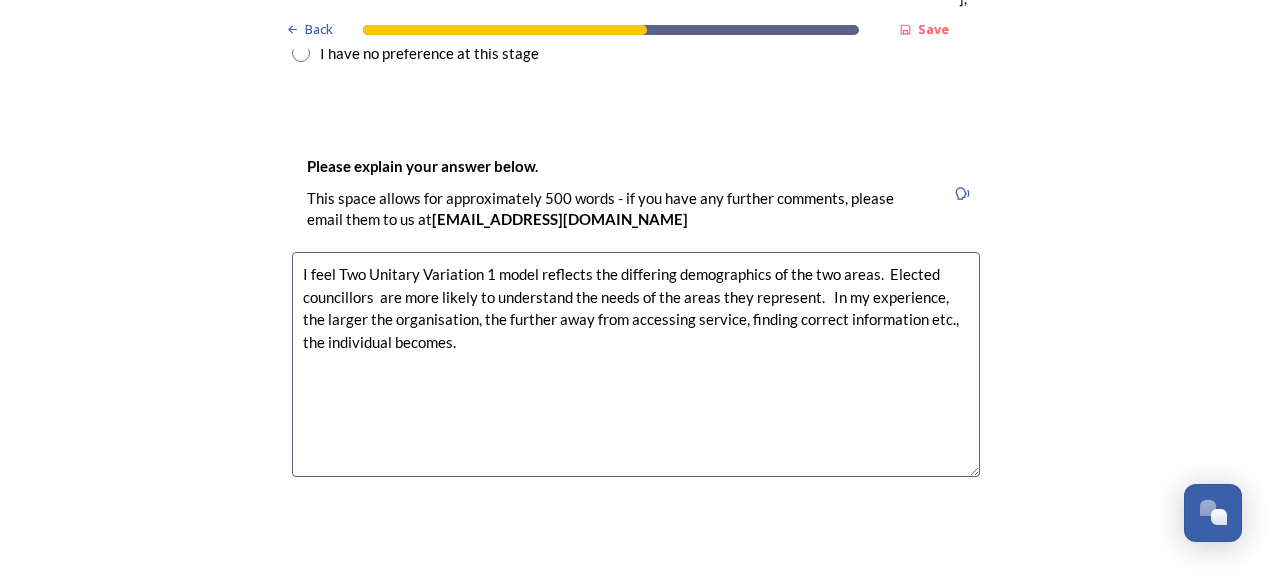click on "I feel Two Unitary Variation 1 model reflects the differing demographics of the two areas.  Elected councillors  are more likely to understand the needs of the areas they represent.   In my experience, the larger the organisation, the further away from accessing service, finding correct information etc., the individual becomes." at bounding box center (636, 364) 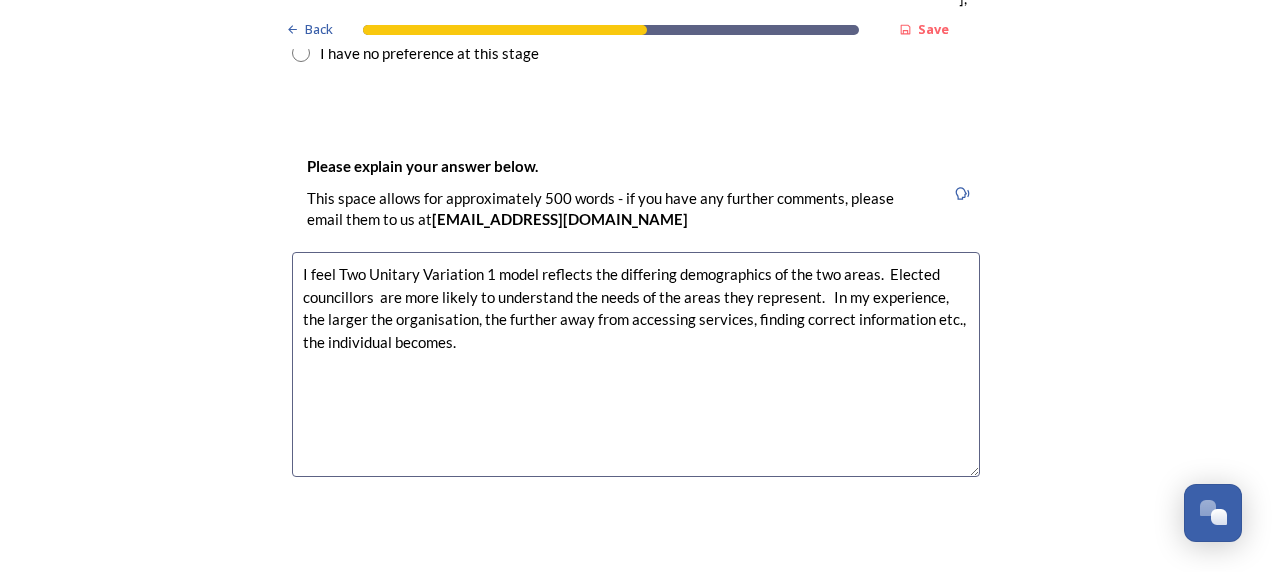 click on "I feel Two Unitary Variation 1 model reflects the differing demographics of the two areas.  Elected councillors  are more likely to understand the needs of the areas they represent.   In my experience, the larger the organisation, the further away from accessing services, finding correct information etc., the individual becomes." at bounding box center [636, 364] 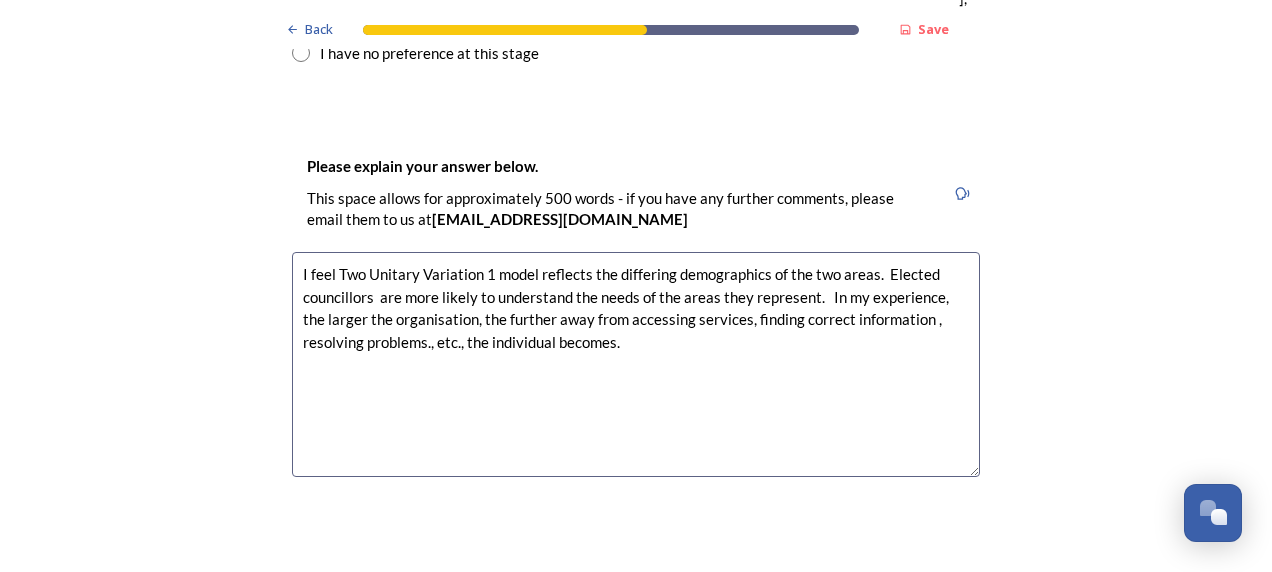click on "I feel Two Unitary Variation 1 model reflects the differing demographics of the two areas.  Elected councillors  are more likely to understand the needs of the areas they represent.   In my experience, the larger the organisation, the further away from accessing services, finding correct information , resolving problems., etc., the individual becomes." at bounding box center [636, 364] 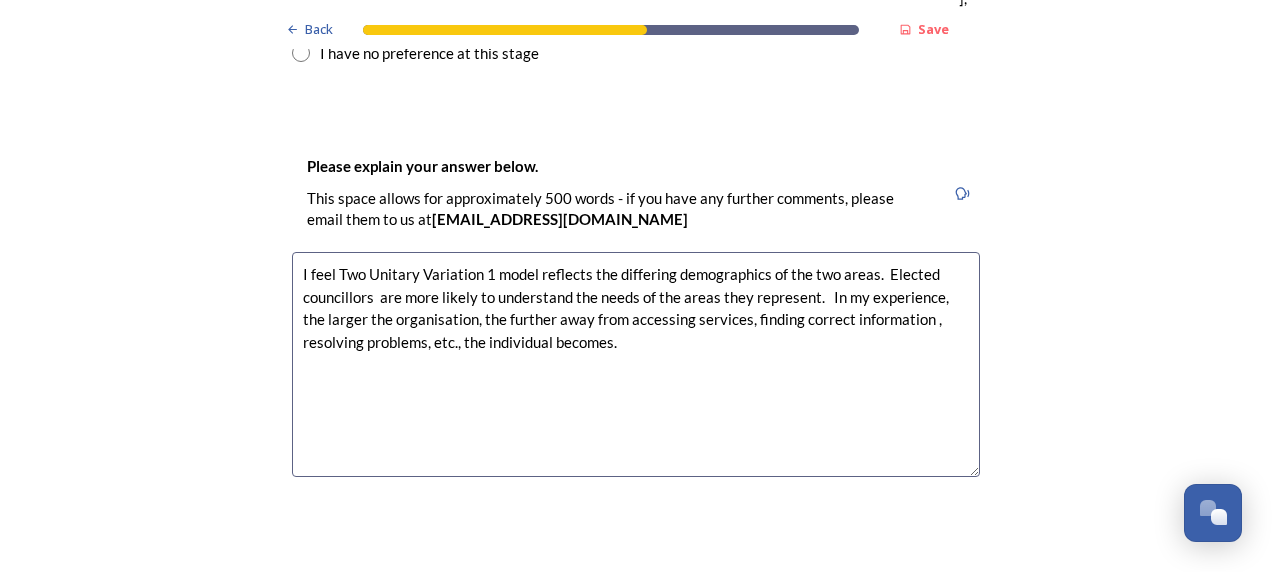 click on "I feel Two Unitary Variation 1 model reflects the differing demographics of the two areas.  Elected councillors  are more likely to understand the needs of the areas they represent.   In my experience, the larger the organisation, the further away from accessing services, finding correct information , resolving problems, etc., the individual becomes." at bounding box center (636, 364) 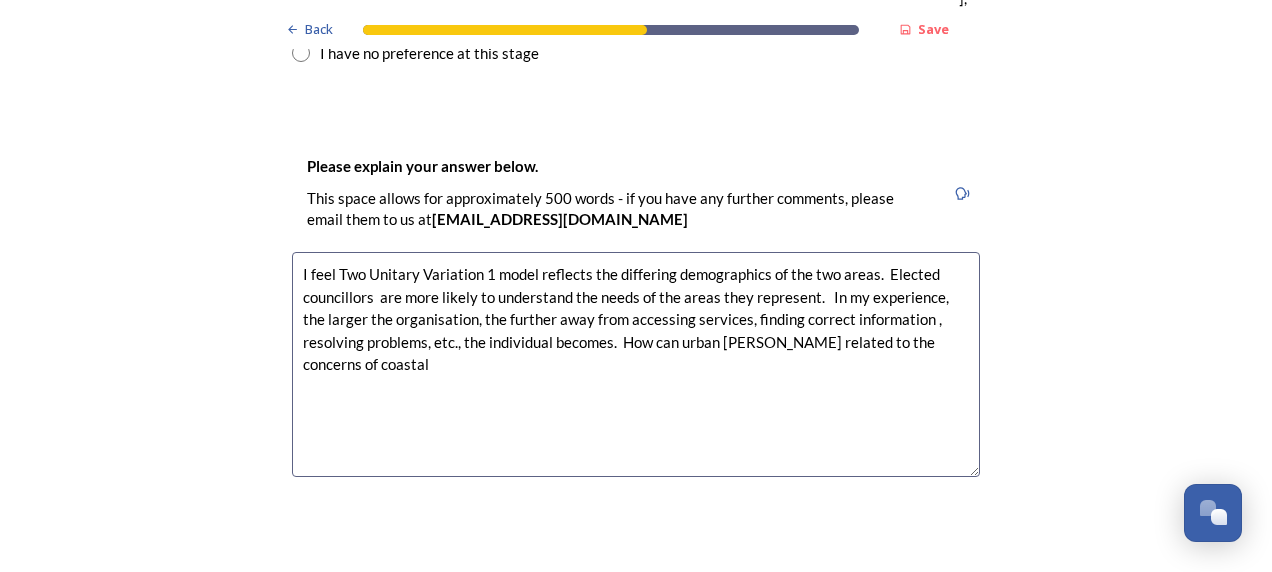 drag, startPoint x: 826, startPoint y: 533, endPoint x: 836, endPoint y: 515, distance: 20.59126 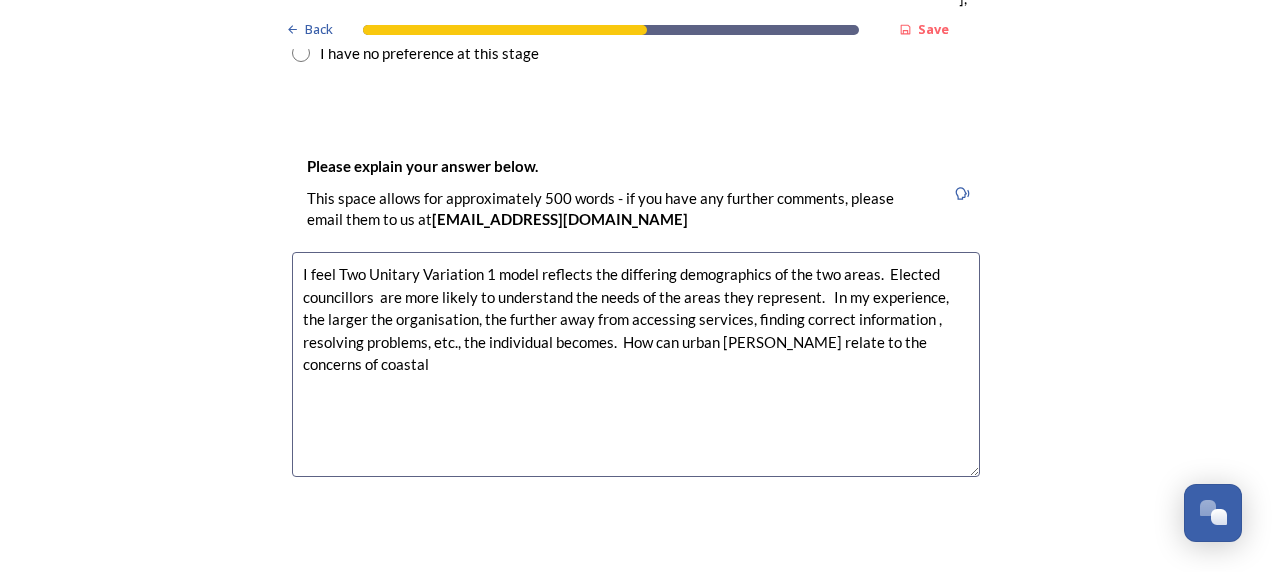 click on "I feel Two Unitary Variation 1 model reflects the differing demographics of the two areas.  Elected councillors  are more likely to understand the needs of the areas they represent.   In my experience, the larger the organisation, the further away from accessing services, finding correct information , resolving problems, etc., the individual becomes.  How can urban [PERSON_NAME] relate to the concerns of coastal" at bounding box center (636, 364) 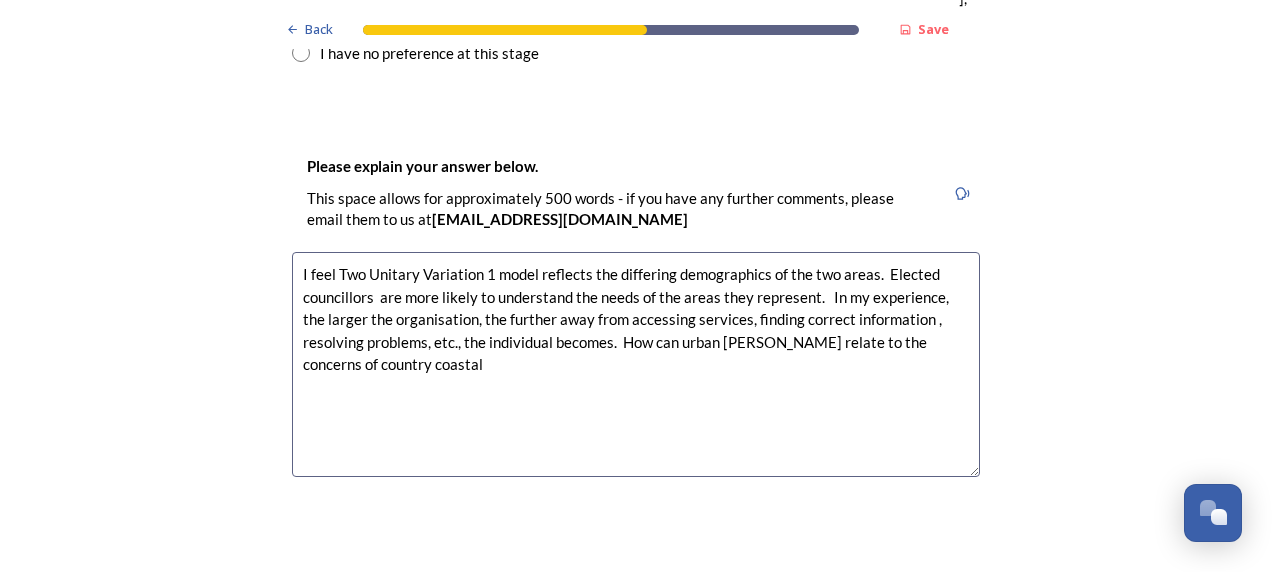 click on "I feel Two Unitary Variation 1 model reflects the differing demographics of the two areas.  Elected councillors  are more likely to understand the needs of the areas they represent.   In my experience, the larger the organisation, the further away from accessing services, finding correct information , resolving problems, etc., the individual becomes.  How can urban [PERSON_NAME] relate to the concerns of country coastal" at bounding box center [636, 364] 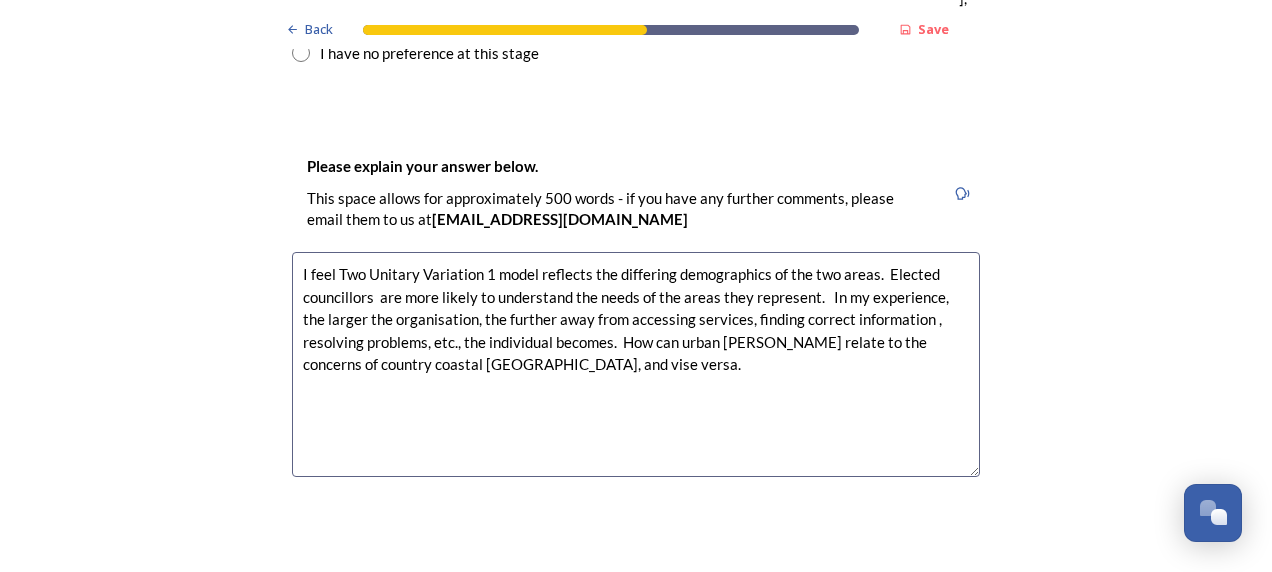 click on "I feel Two Unitary Variation 1 model reflects the differing demographics of the two areas.  Elected councillors  are more likely to understand the needs of the areas they represent.   In my experience, the larger the organisation, the further away from accessing services, finding correct information , resolving problems, etc., the individual becomes.  How can urban [PERSON_NAME] relate to the concerns of country coastal [GEOGRAPHIC_DATA], and vise versa." at bounding box center [636, 364] 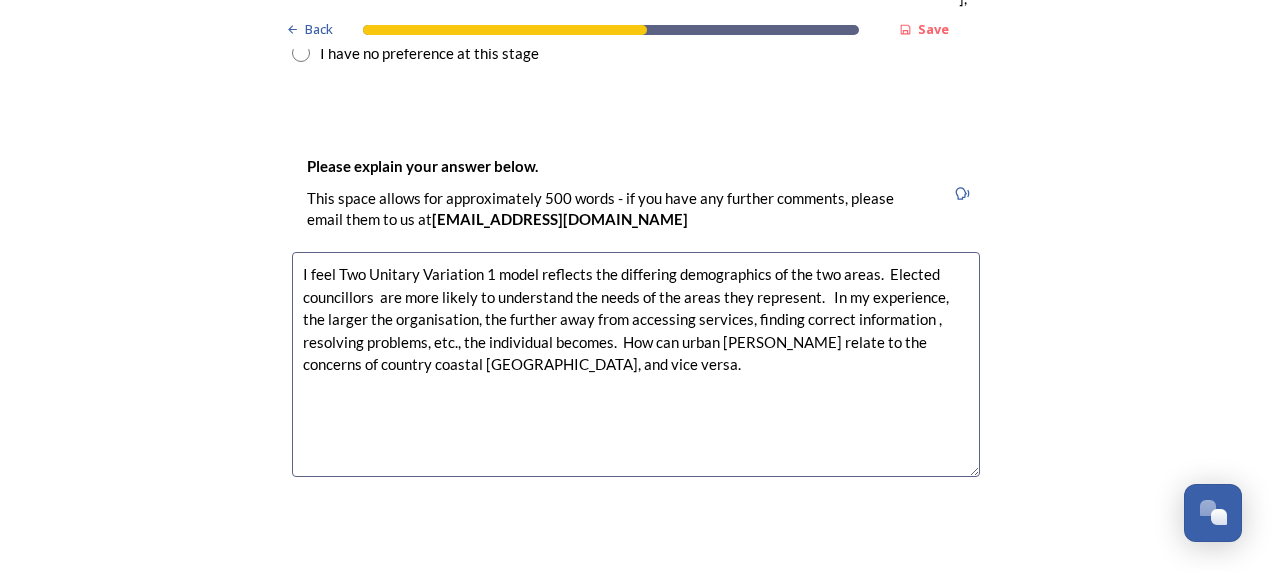 click on "I feel Two Unitary Variation 1 model reflects the differing demographics of the two areas.  Elected councillors  are more likely to understand the needs of the areas they represent.   In my experience, the larger the organisation, the further away from accessing services, finding correct information , resolving problems, etc., the individual becomes.  How can urban [PERSON_NAME] relate to the concerns of country coastal [GEOGRAPHIC_DATA], and vice versa." at bounding box center (636, 364) 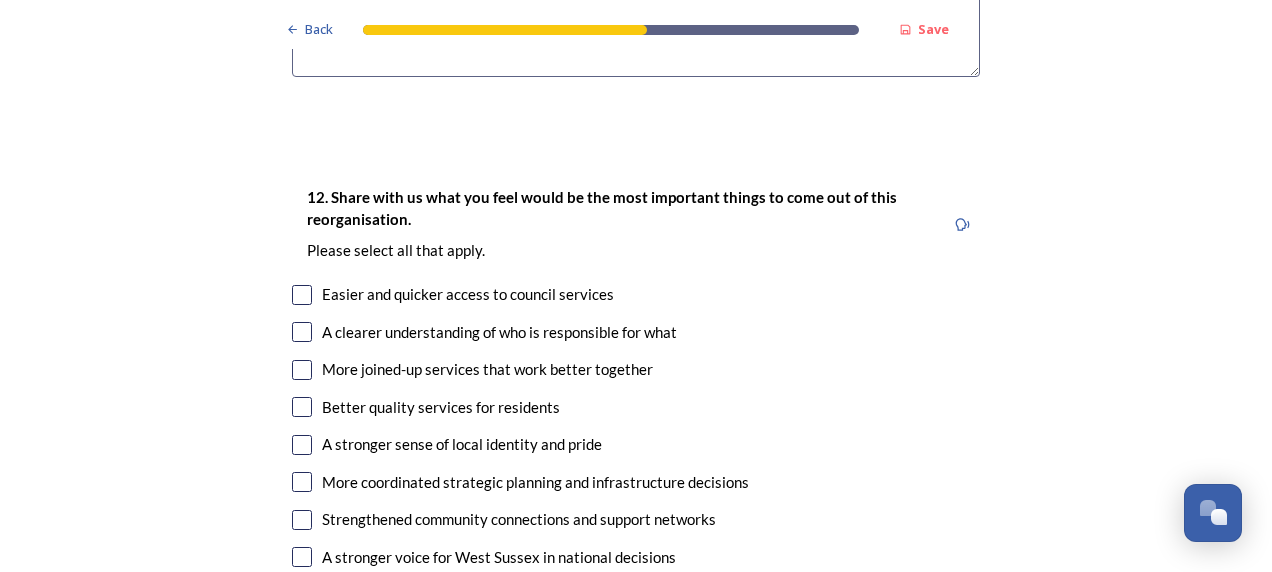 scroll, scrollTop: 3700, scrollLeft: 0, axis: vertical 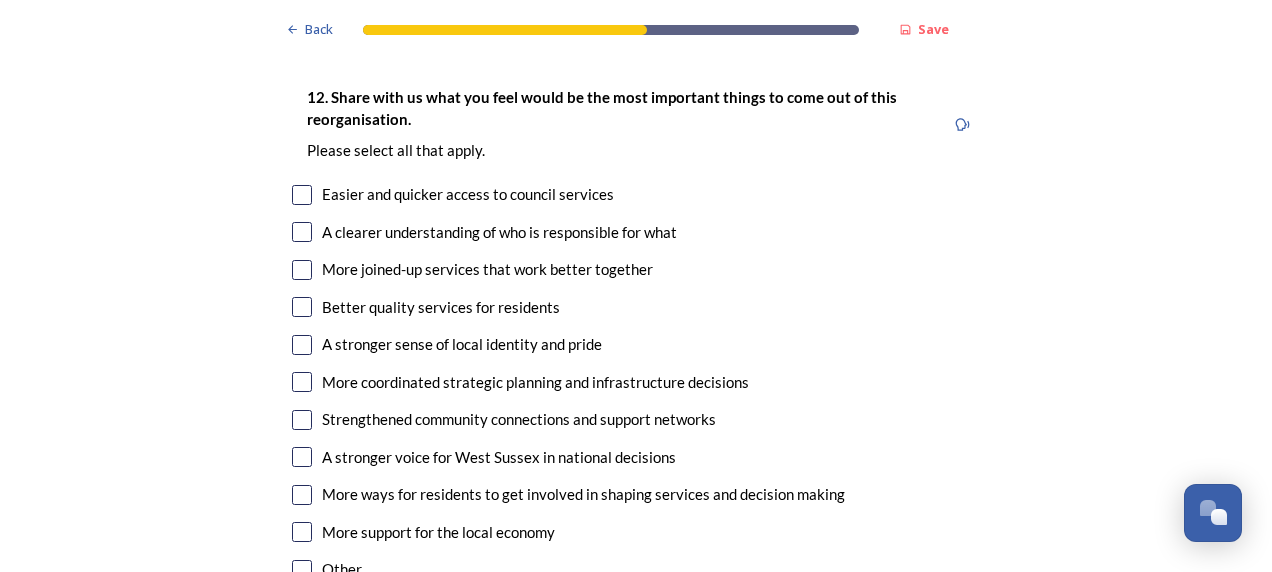 type on "I feel Two Unitary Variation 1 model reflects the differing demographics of the two areas.  Elected councillors  are more likely to understand the needs of the areas they represent.   In my experience, the larger the organisation, the further away from accessing services, finding correct information , resolving problems, etc., the individual becomes.  How can urban [PERSON_NAME] relate to the concerns of country coastal [GEOGRAPHIC_DATA], and vice versa." 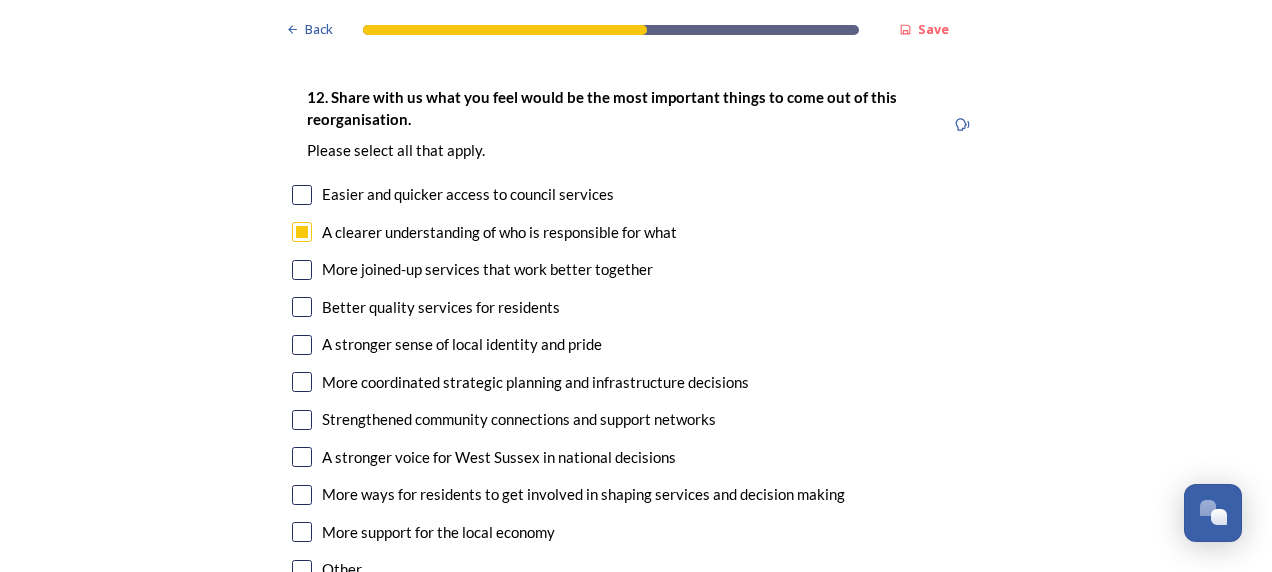 scroll, scrollTop: 3800, scrollLeft: 0, axis: vertical 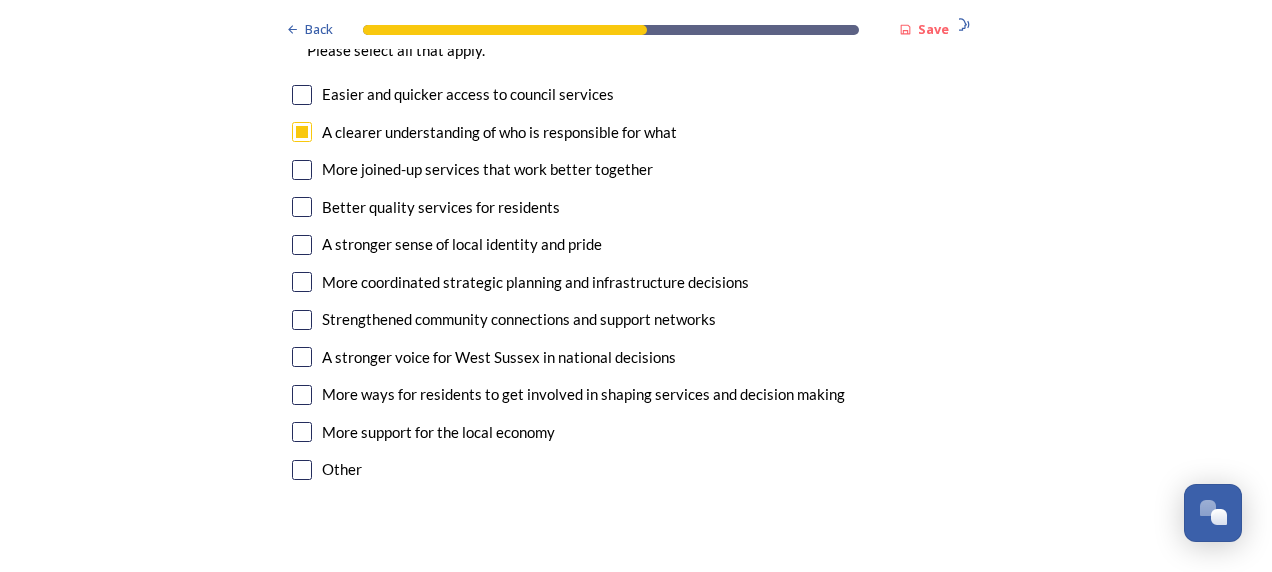 click at bounding box center (302, 282) 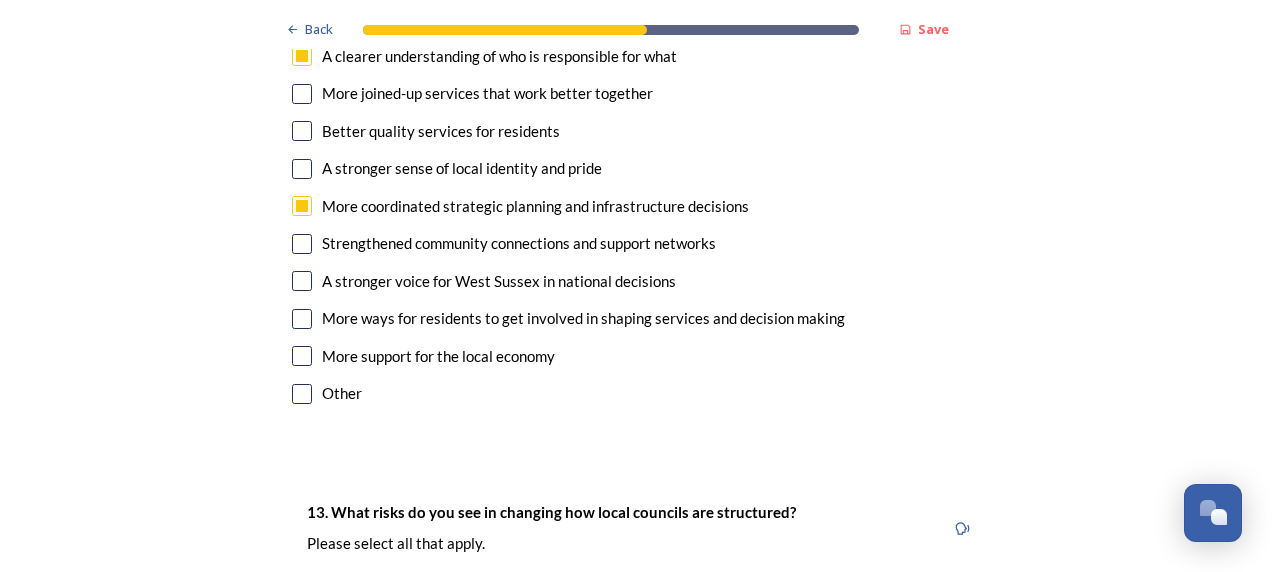 scroll, scrollTop: 3900, scrollLeft: 0, axis: vertical 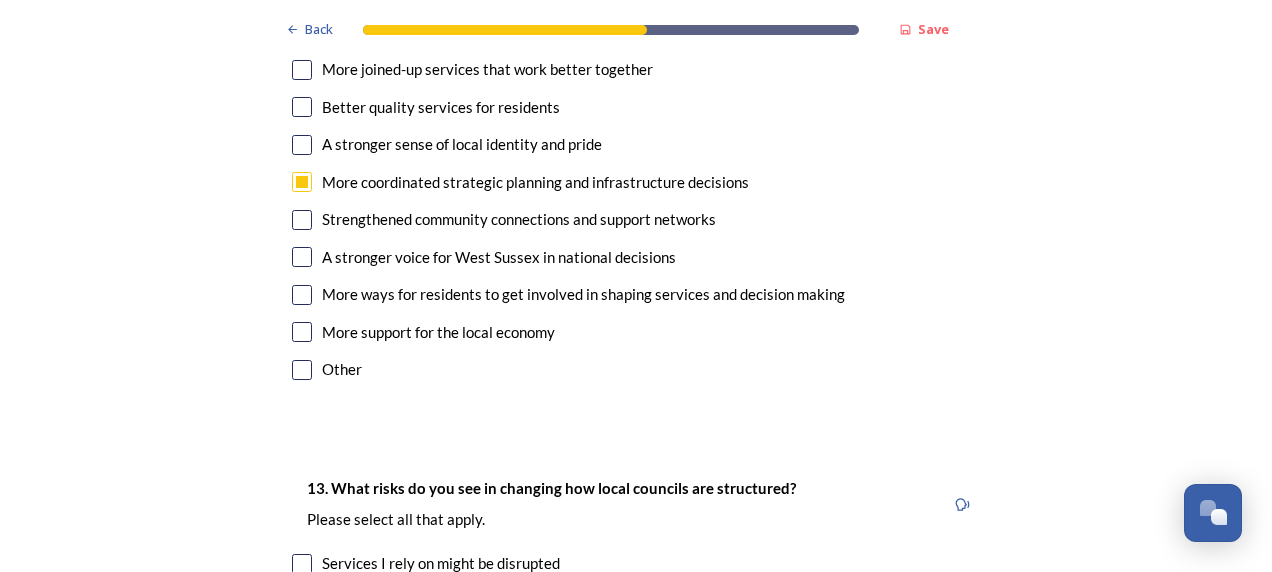 click at bounding box center (302, 257) 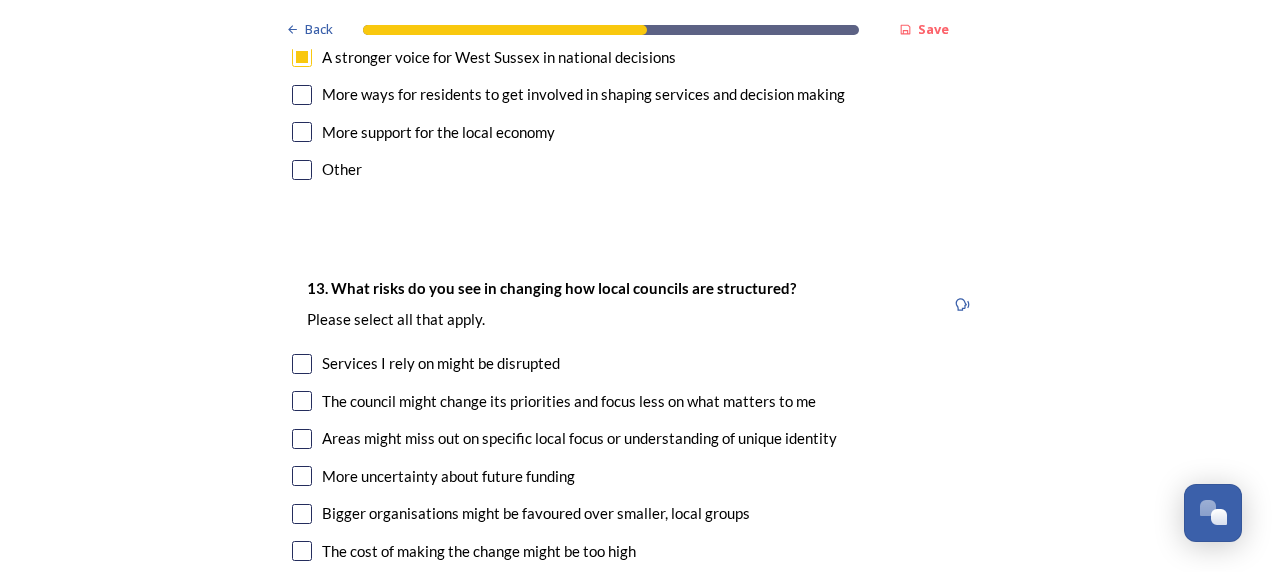 scroll, scrollTop: 4200, scrollLeft: 0, axis: vertical 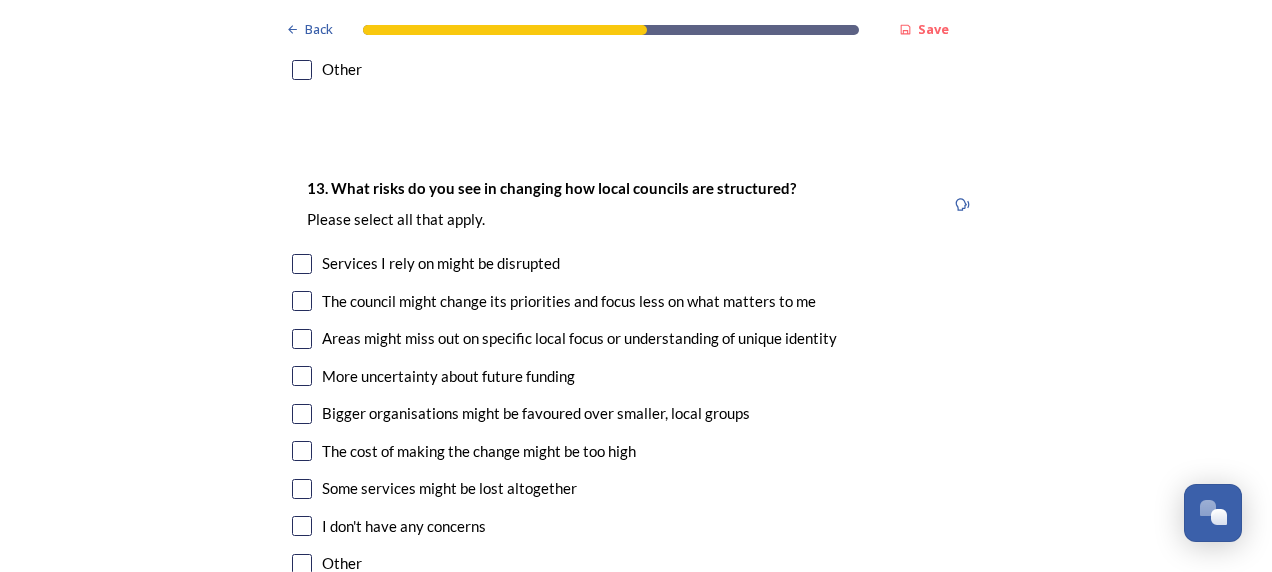 click at bounding box center [302, 264] 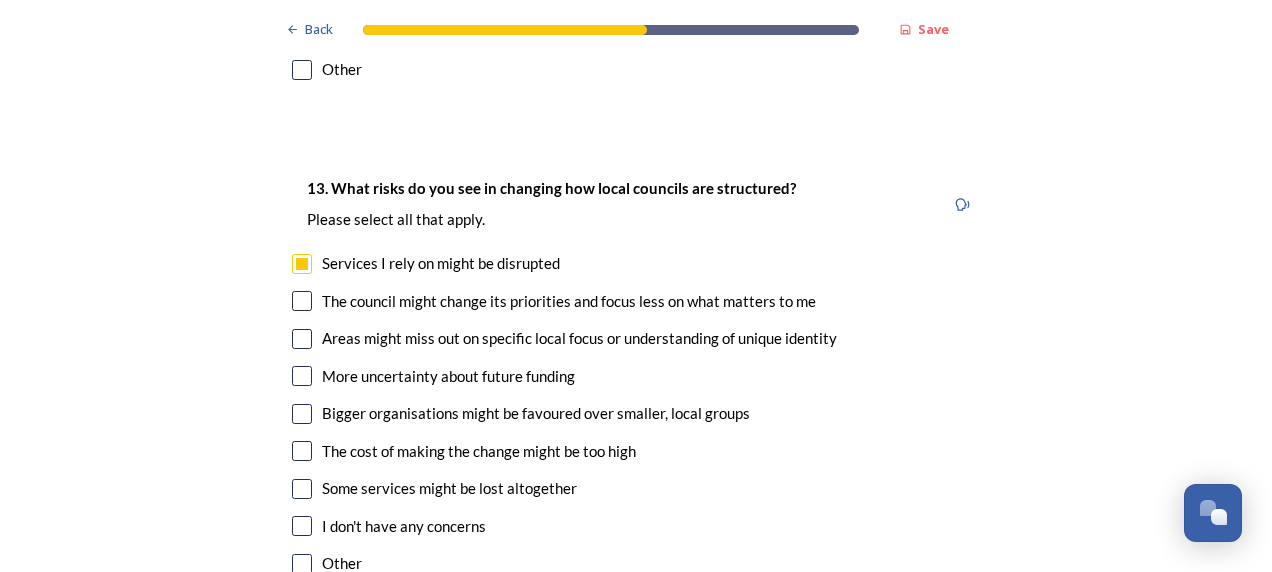 click at bounding box center [302, 301] 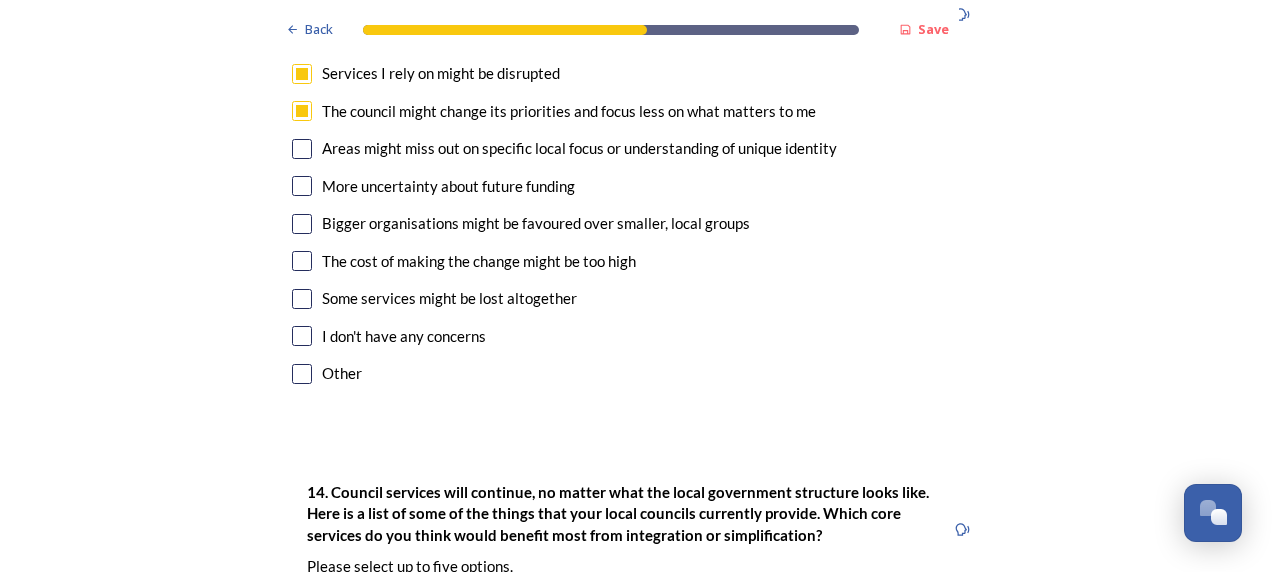 scroll, scrollTop: 4400, scrollLeft: 0, axis: vertical 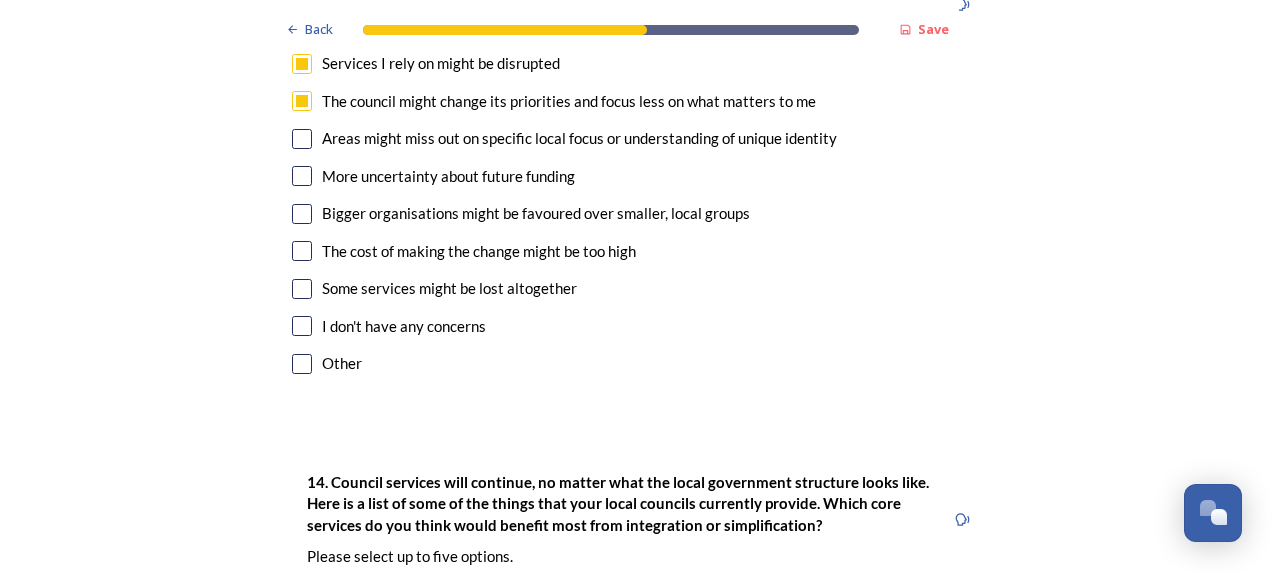 click at bounding box center (302, 139) 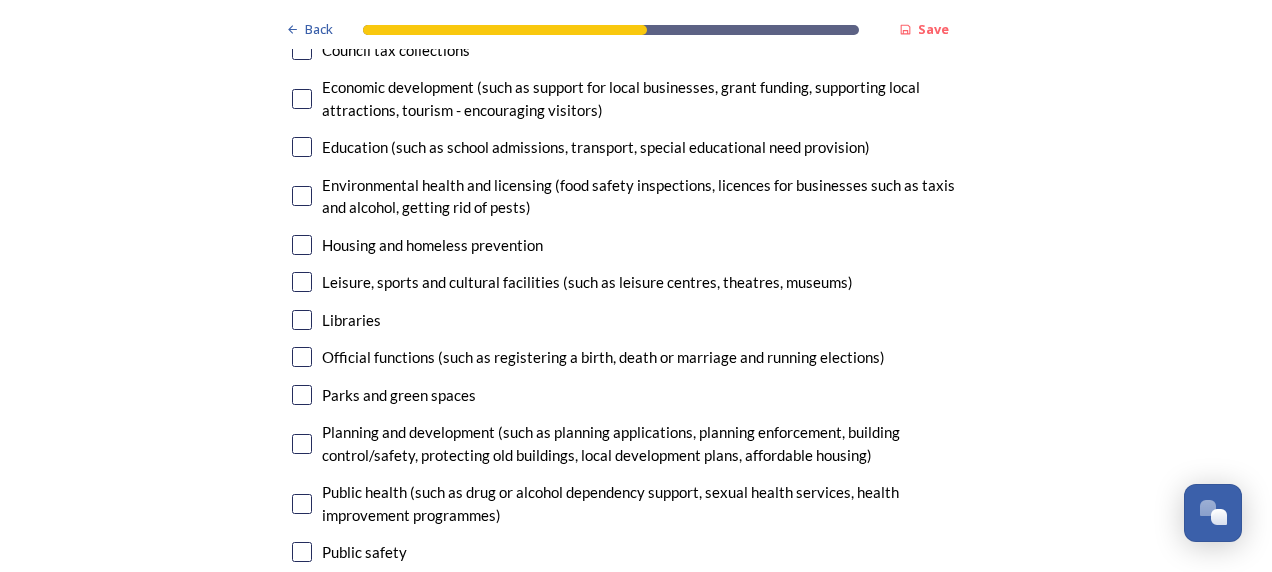 scroll, scrollTop: 5200, scrollLeft: 0, axis: vertical 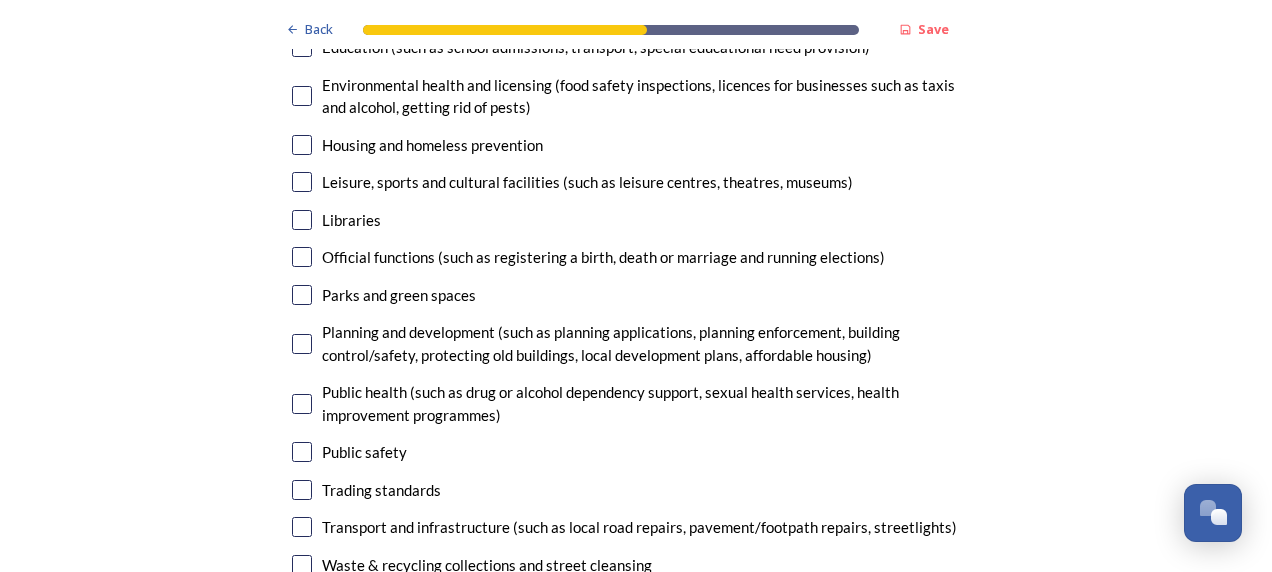 click at bounding box center [302, 344] 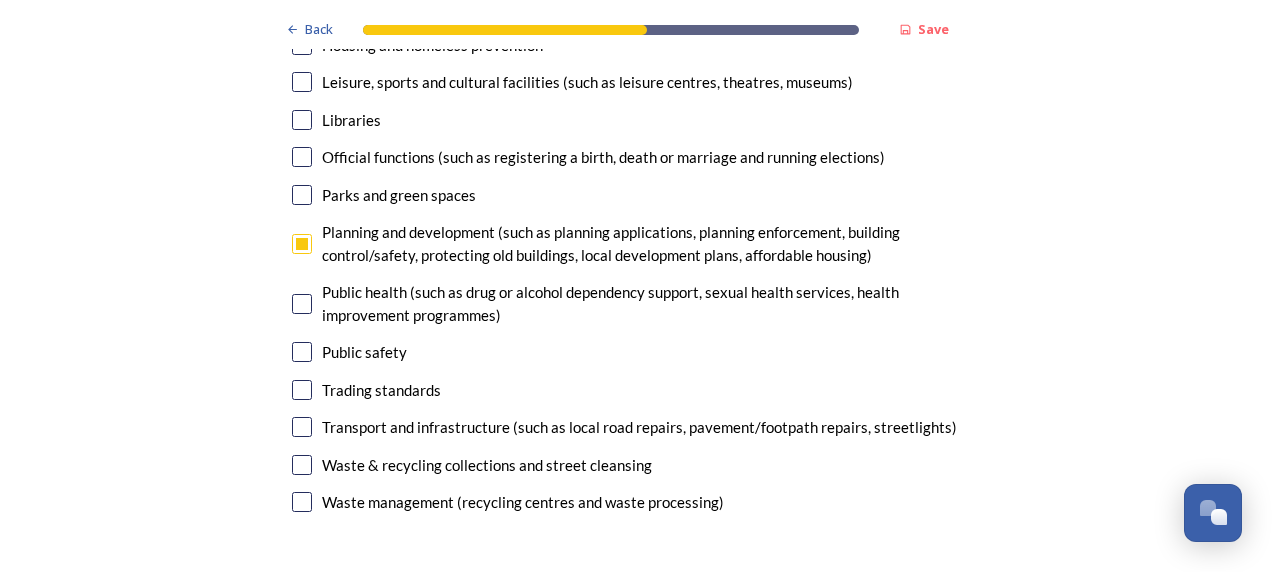 scroll, scrollTop: 5400, scrollLeft: 0, axis: vertical 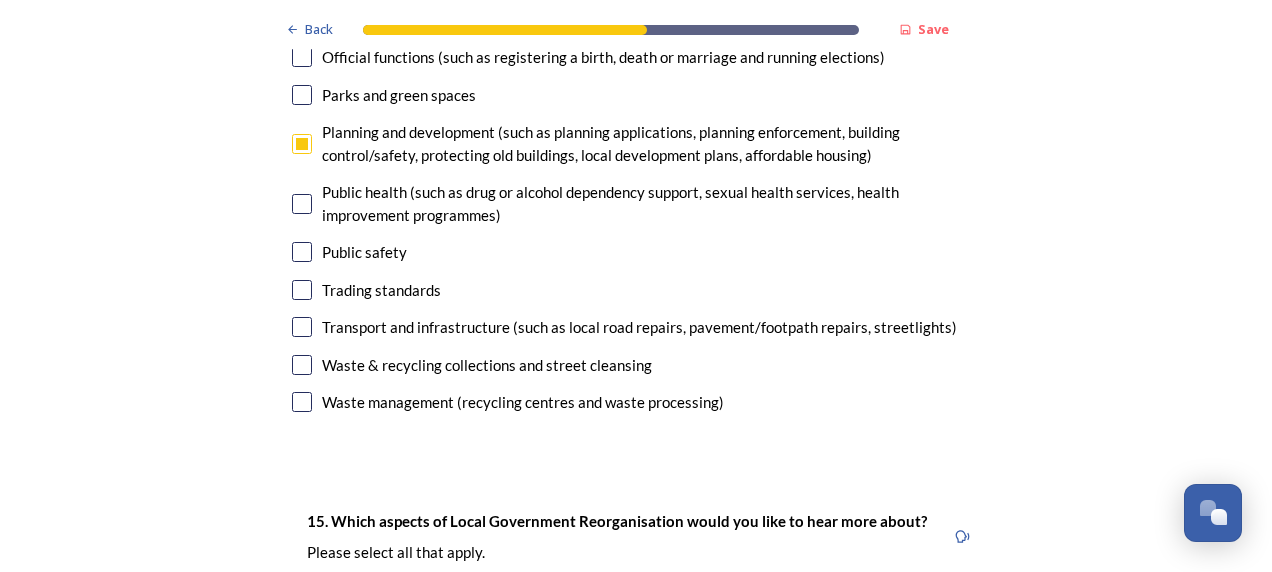 click at bounding box center (302, 327) 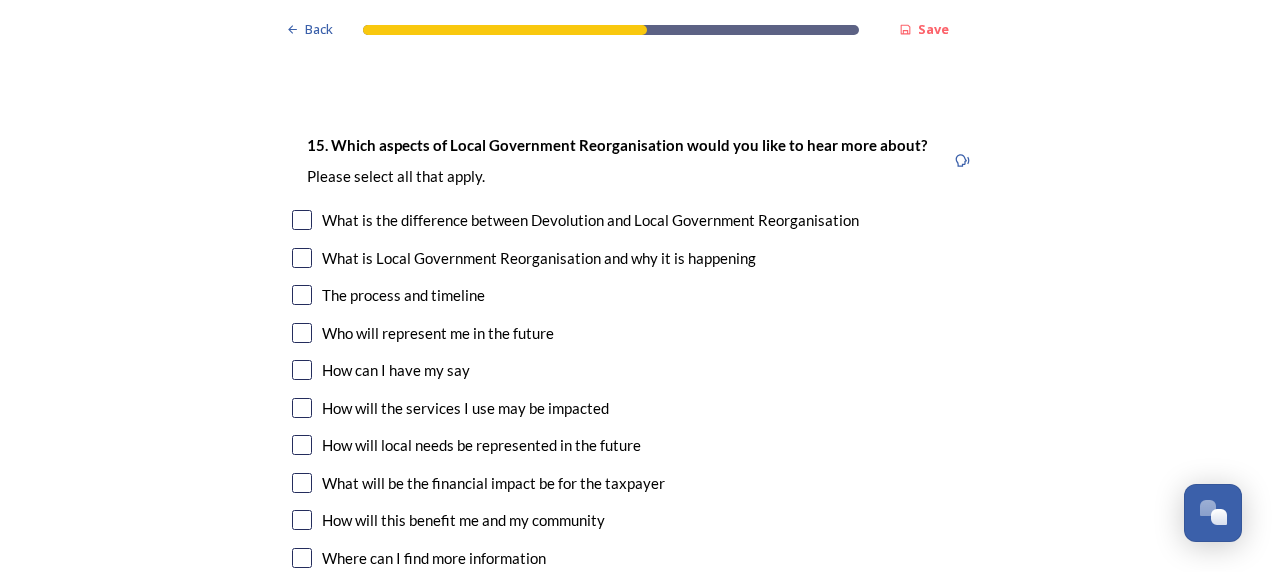 scroll, scrollTop: 5800, scrollLeft: 0, axis: vertical 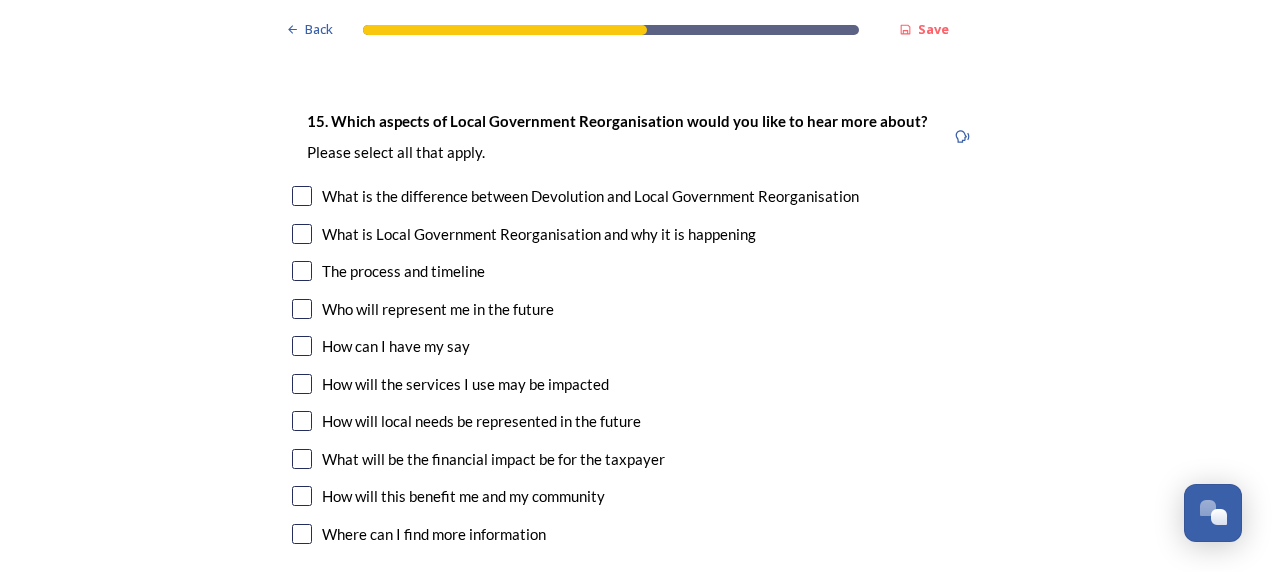 click at bounding box center [302, 234] 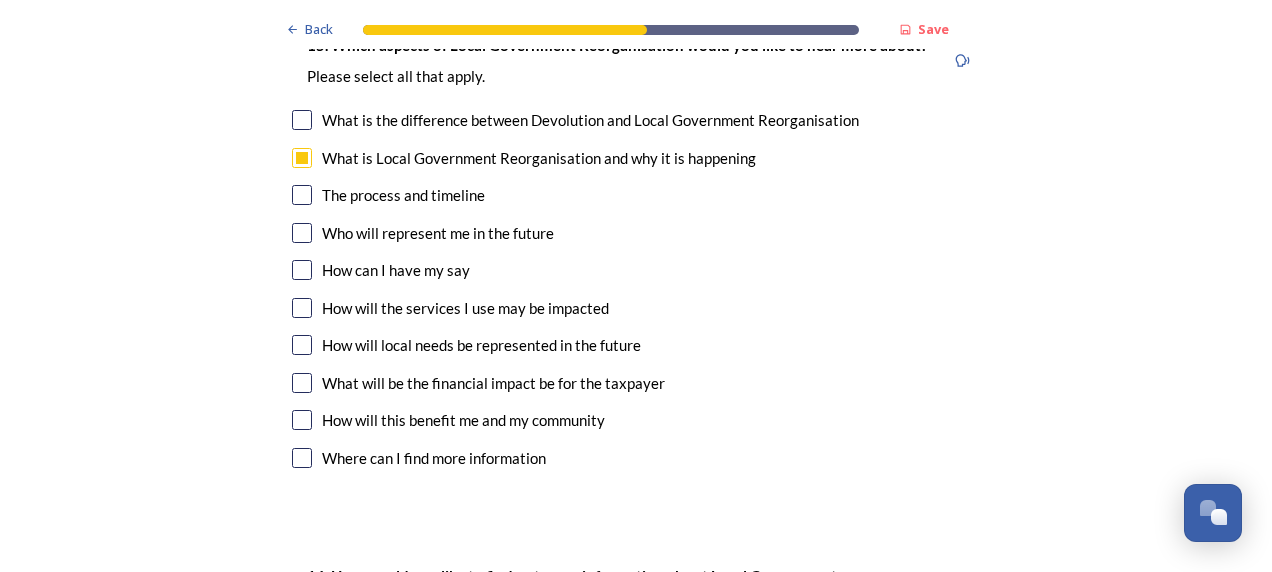 scroll, scrollTop: 5900, scrollLeft: 0, axis: vertical 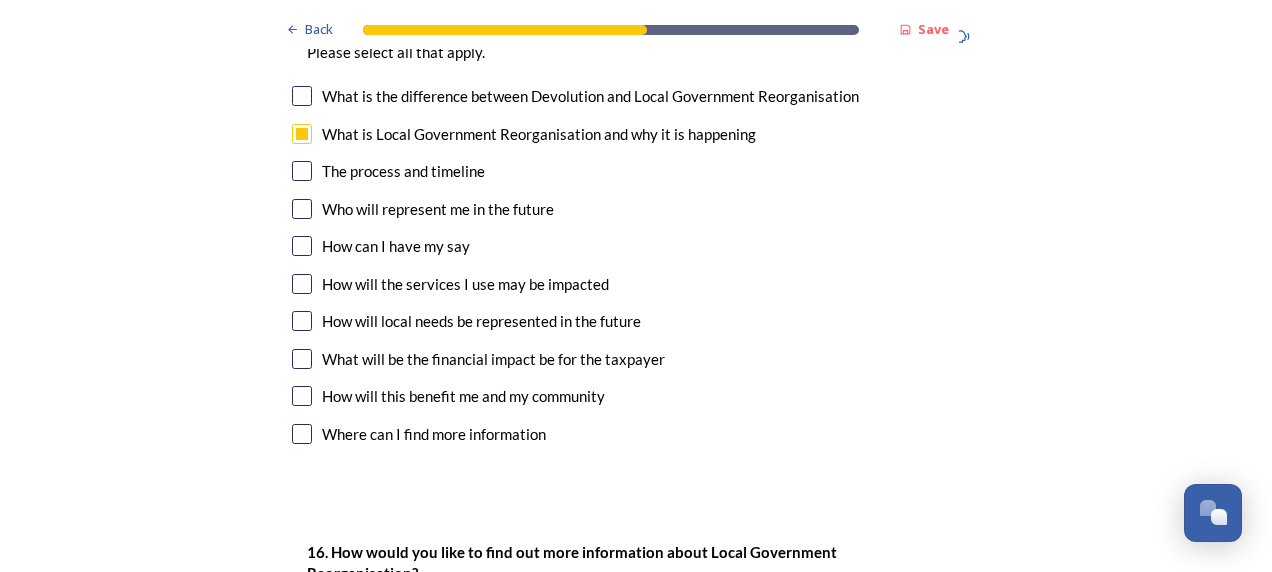 click at bounding box center (302, 209) 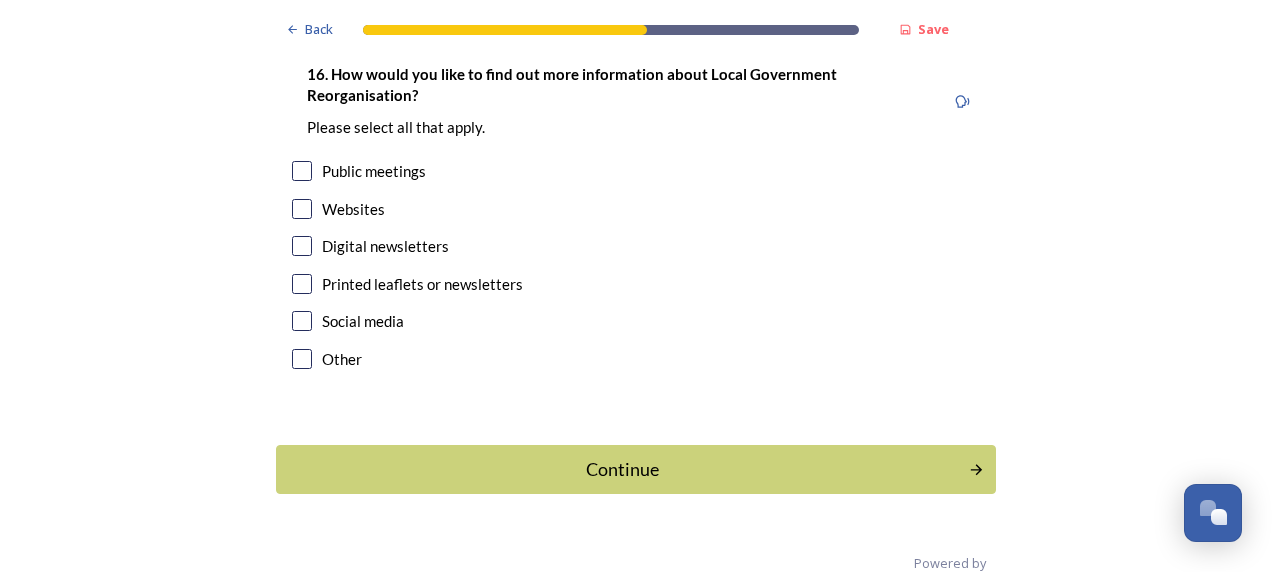 scroll, scrollTop: 6400, scrollLeft: 0, axis: vertical 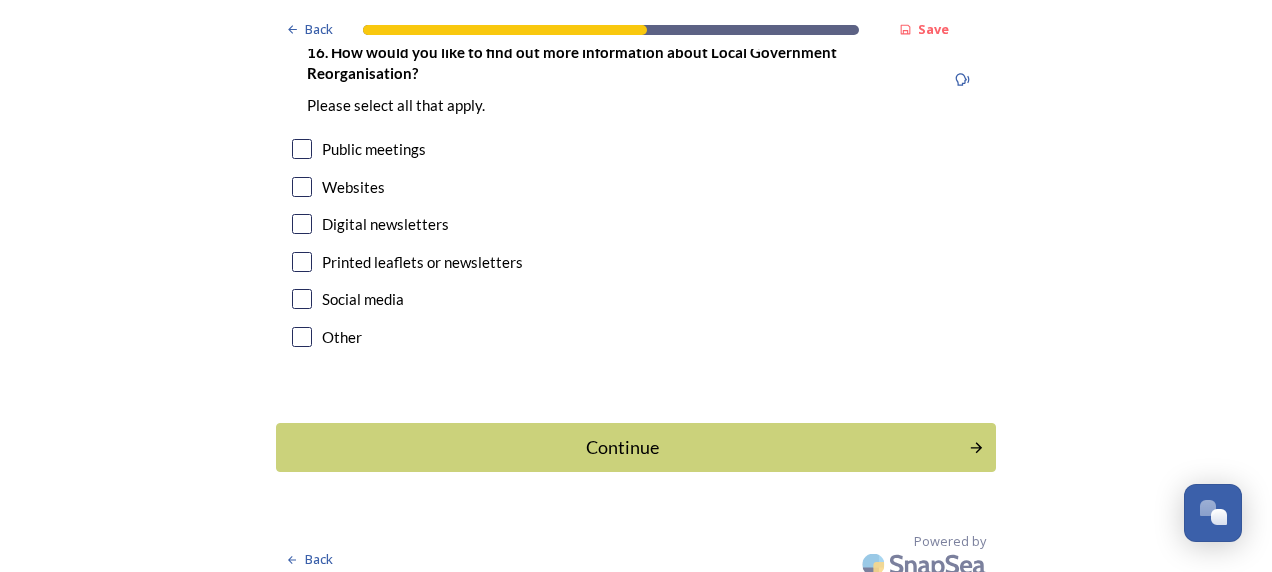 click at bounding box center [302, 224] 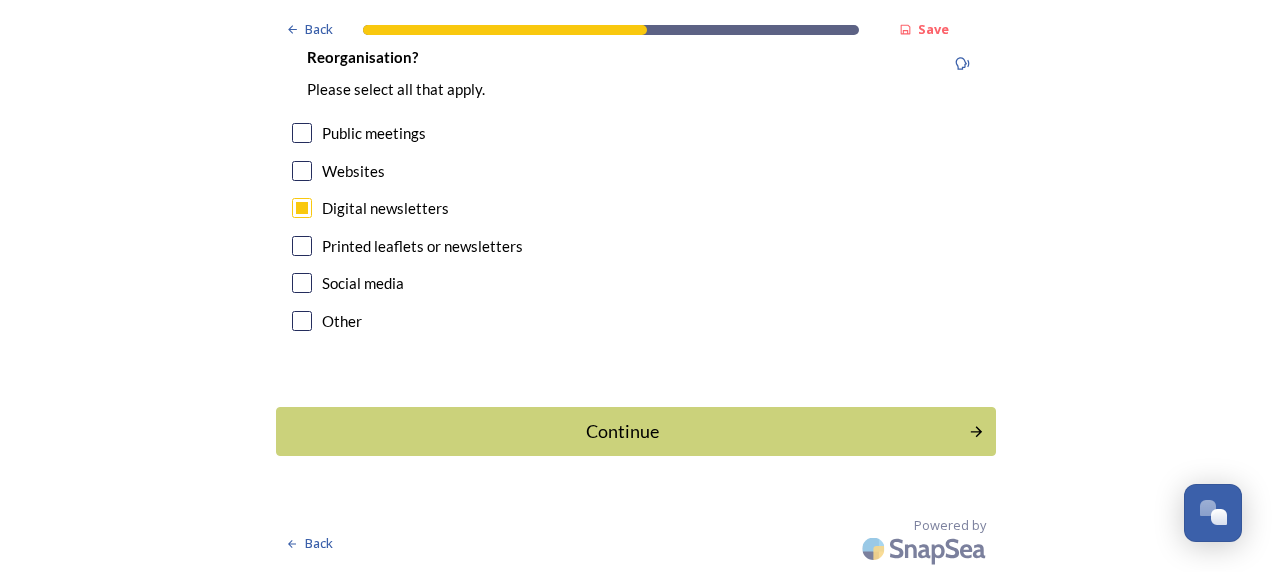 scroll, scrollTop: 6600, scrollLeft: 0, axis: vertical 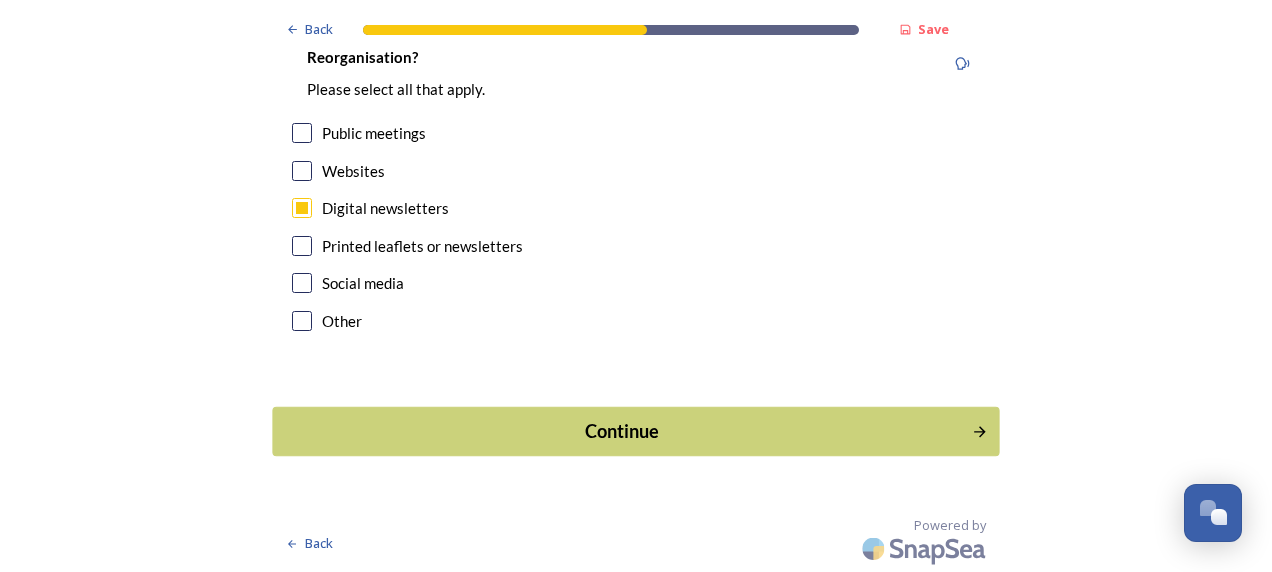 click on "Continue" at bounding box center (622, 431) 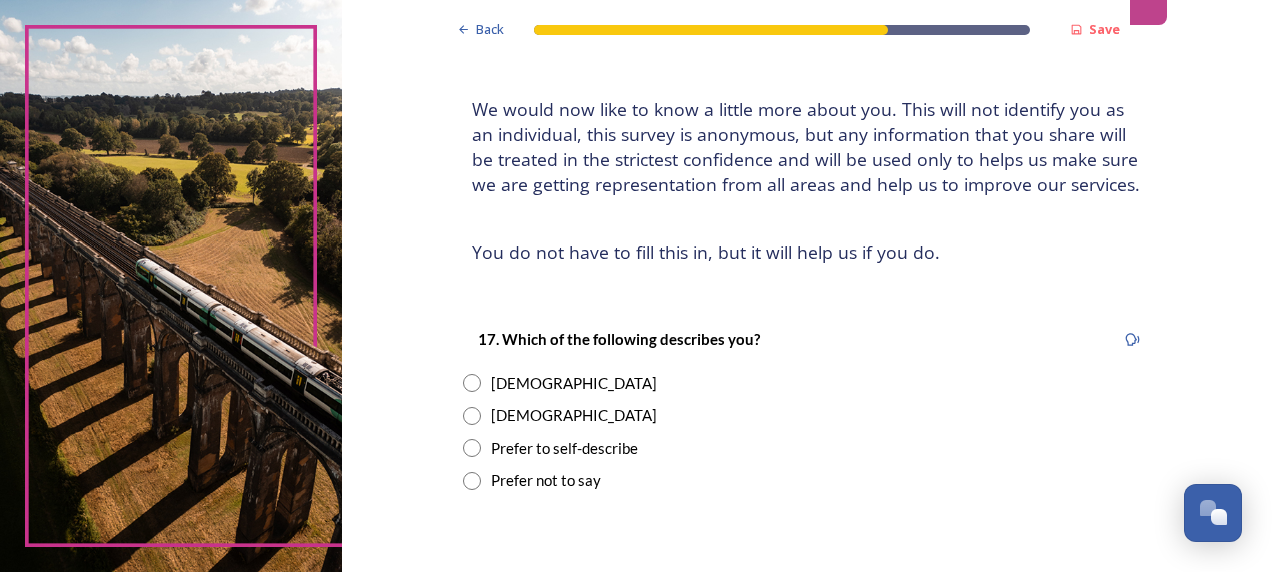 scroll, scrollTop: 200, scrollLeft: 0, axis: vertical 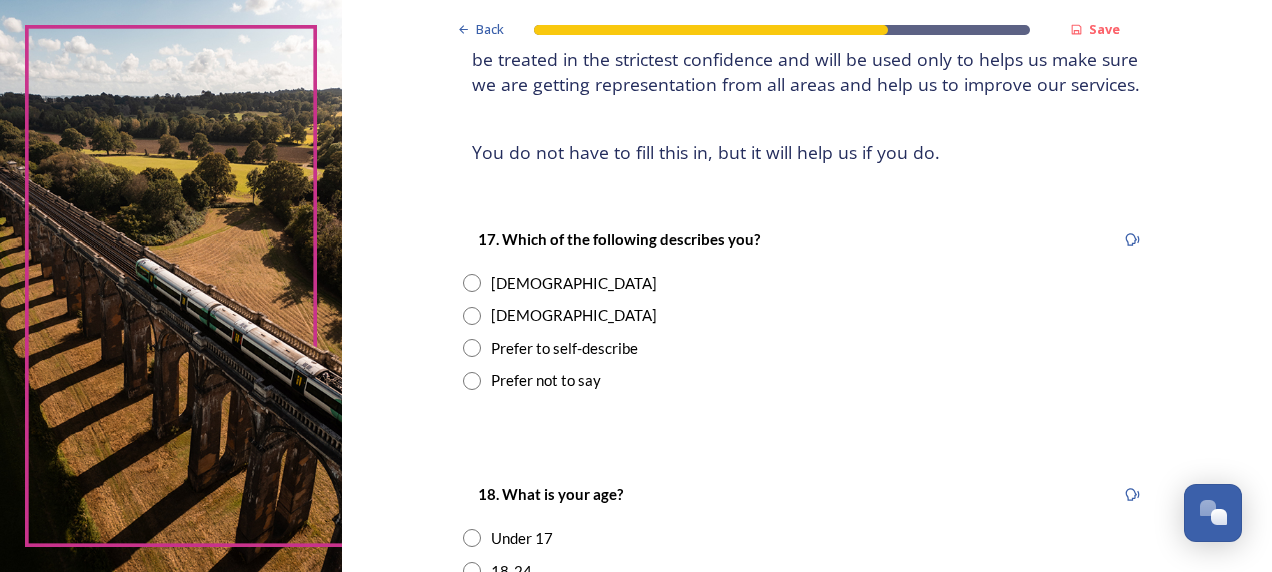click at bounding box center [472, 283] 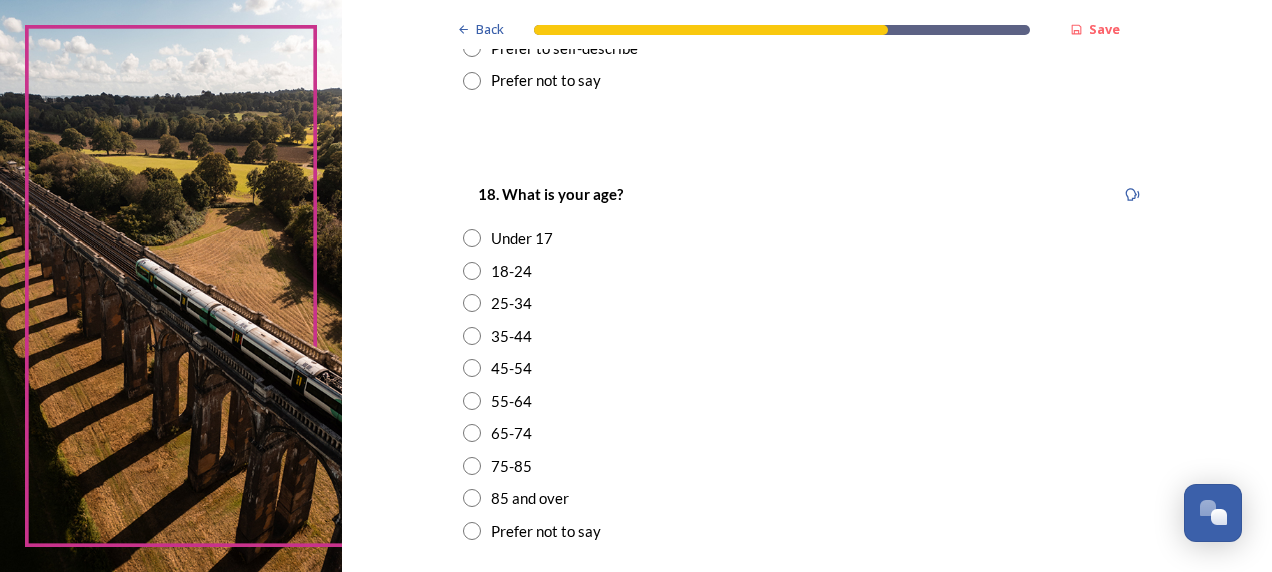 scroll, scrollTop: 600, scrollLeft: 0, axis: vertical 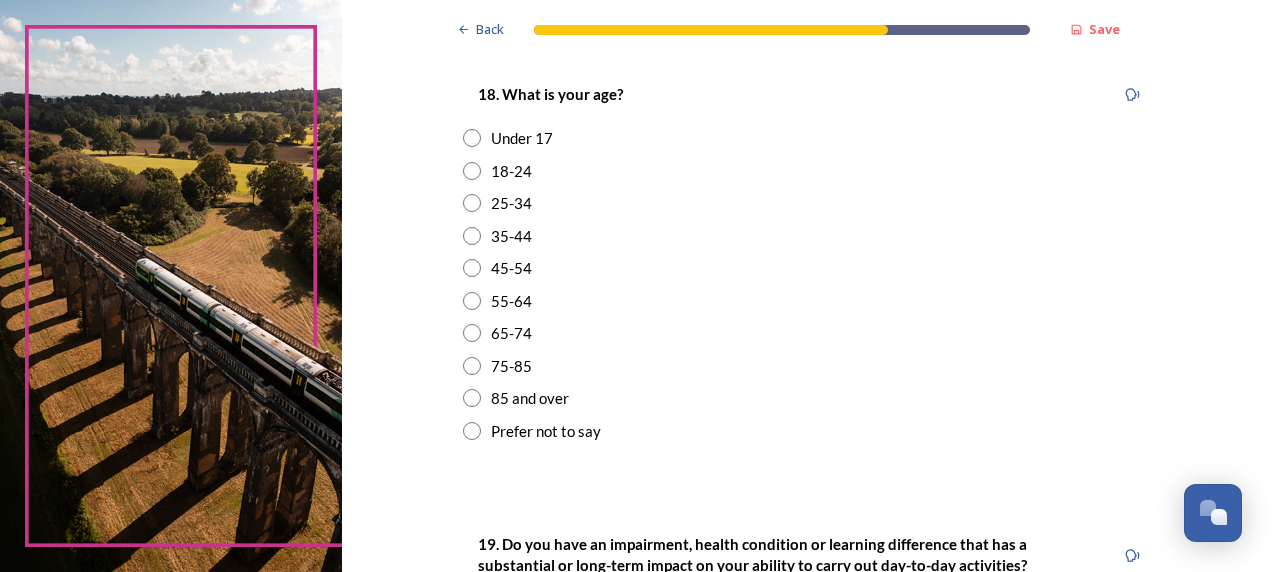 click at bounding box center [472, 333] 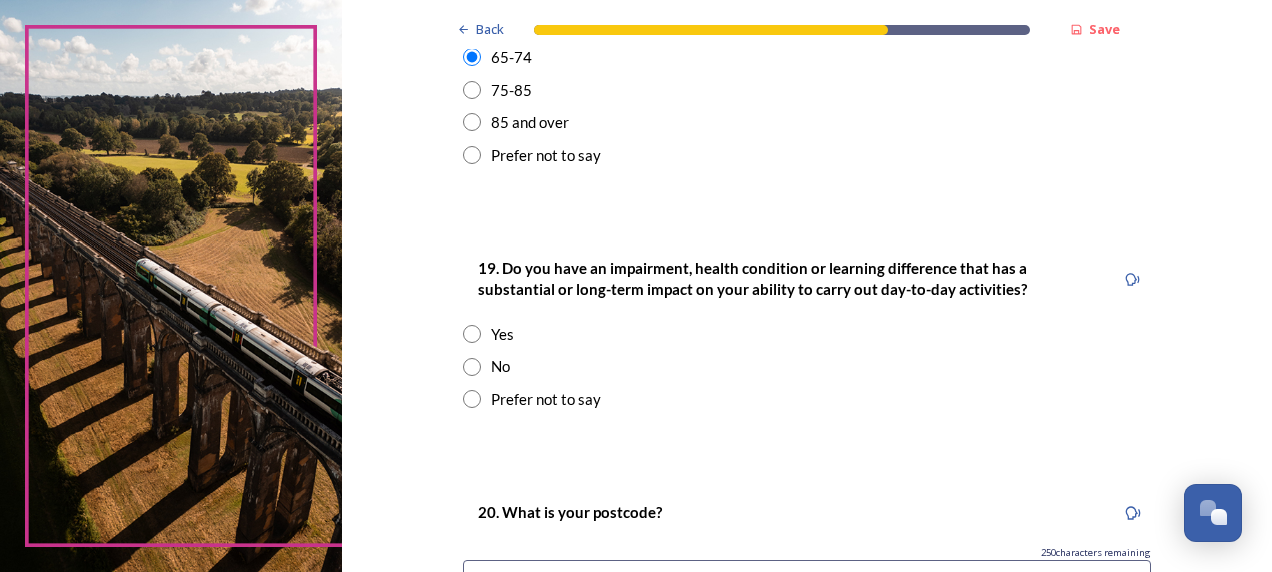 scroll, scrollTop: 900, scrollLeft: 0, axis: vertical 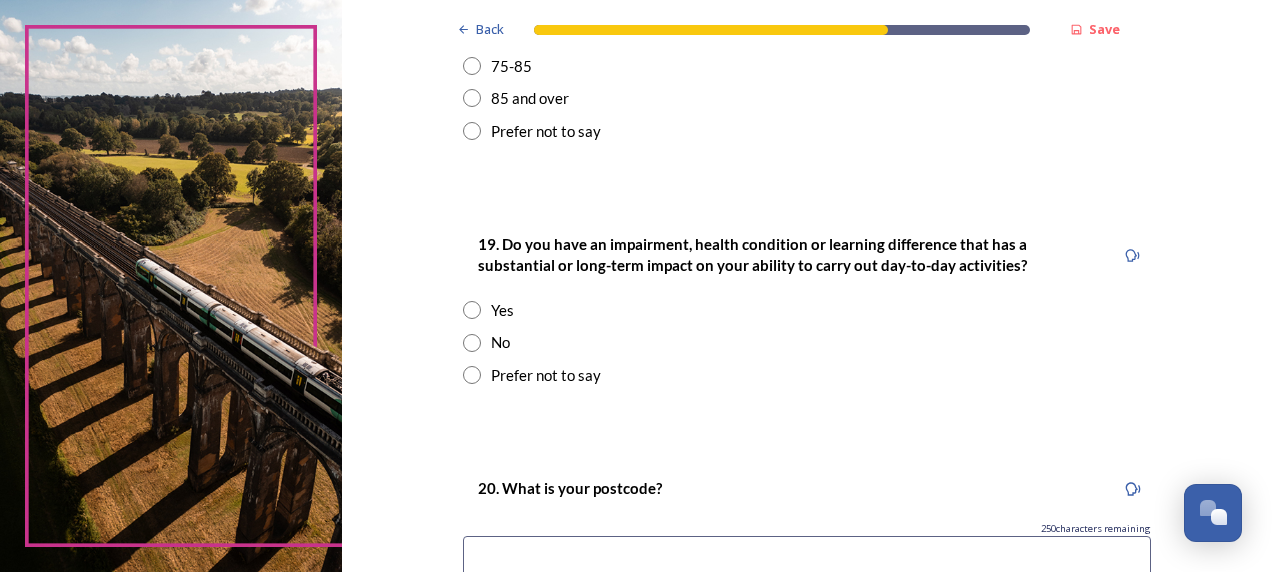 click at bounding box center (472, 310) 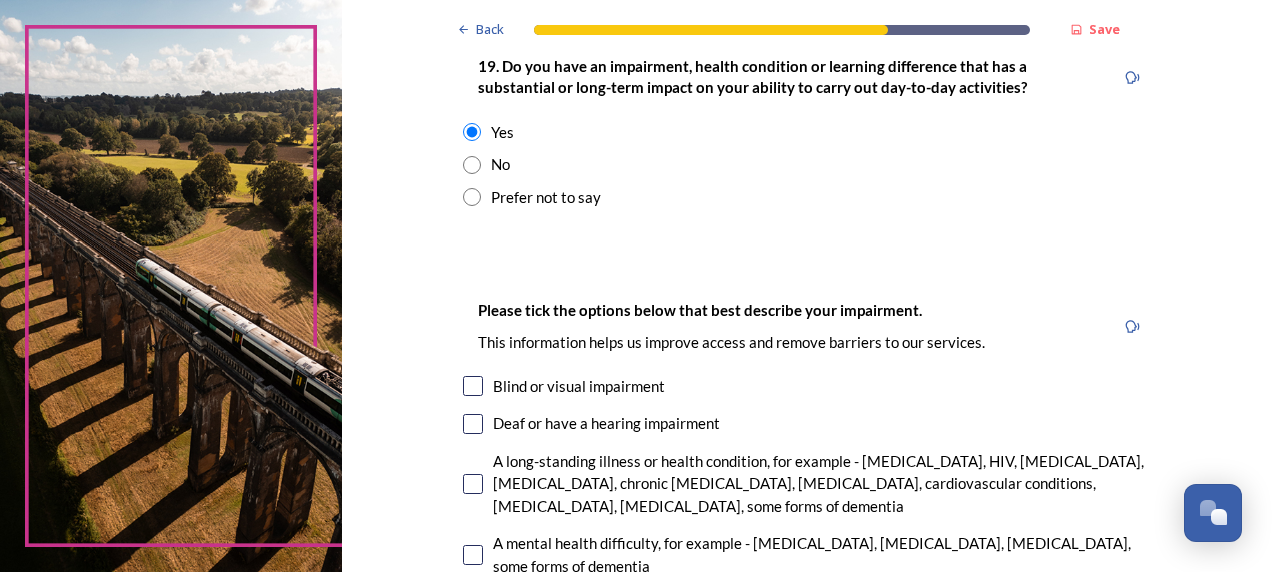 scroll, scrollTop: 1100, scrollLeft: 0, axis: vertical 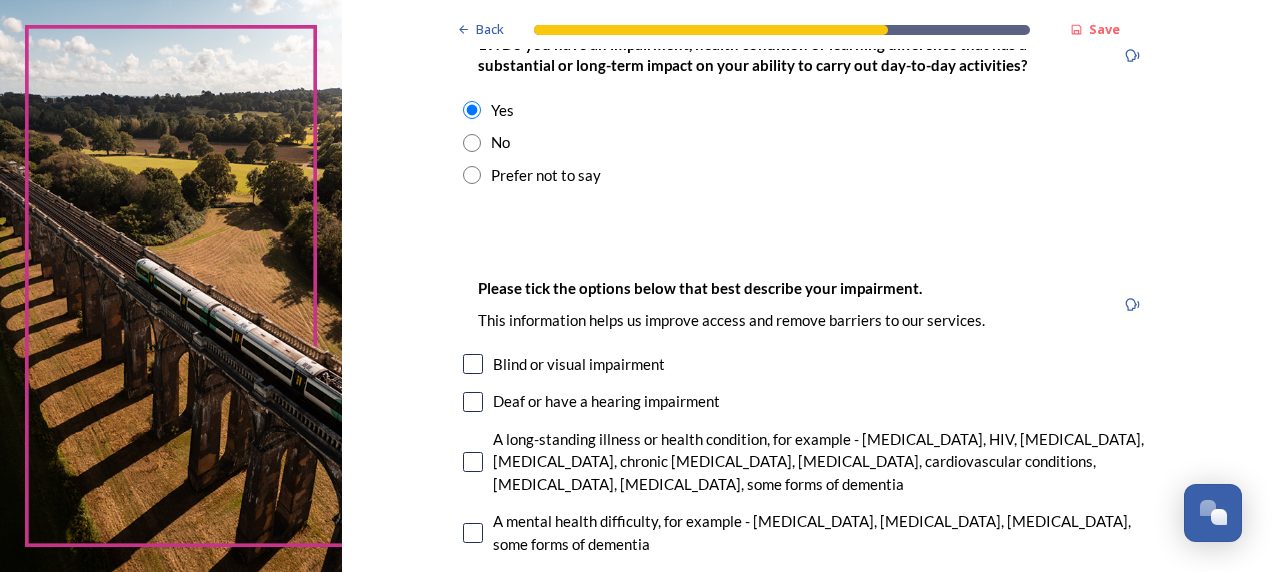 click at bounding box center [473, 364] 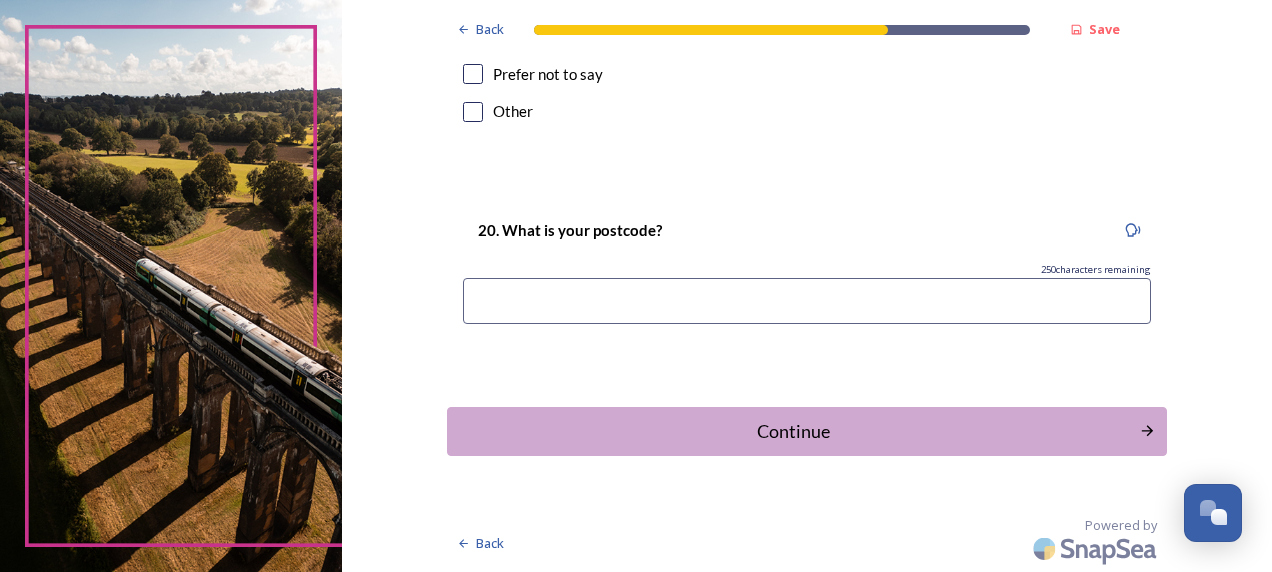 scroll, scrollTop: 1800, scrollLeft: 0, axis: vertical 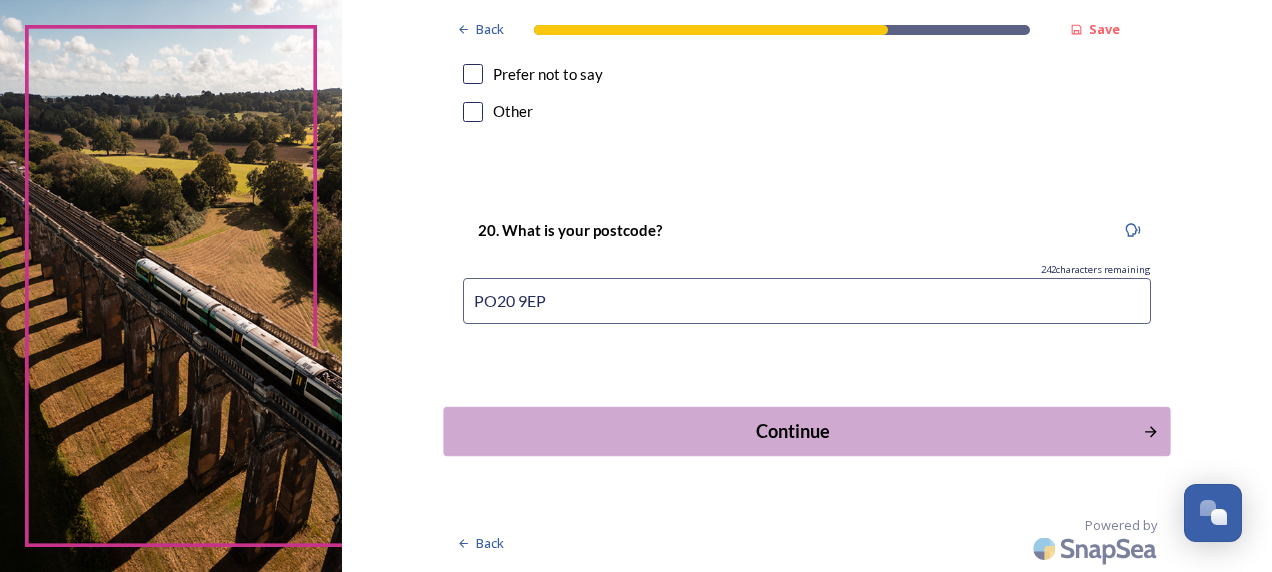 type on "PO20 9EP" 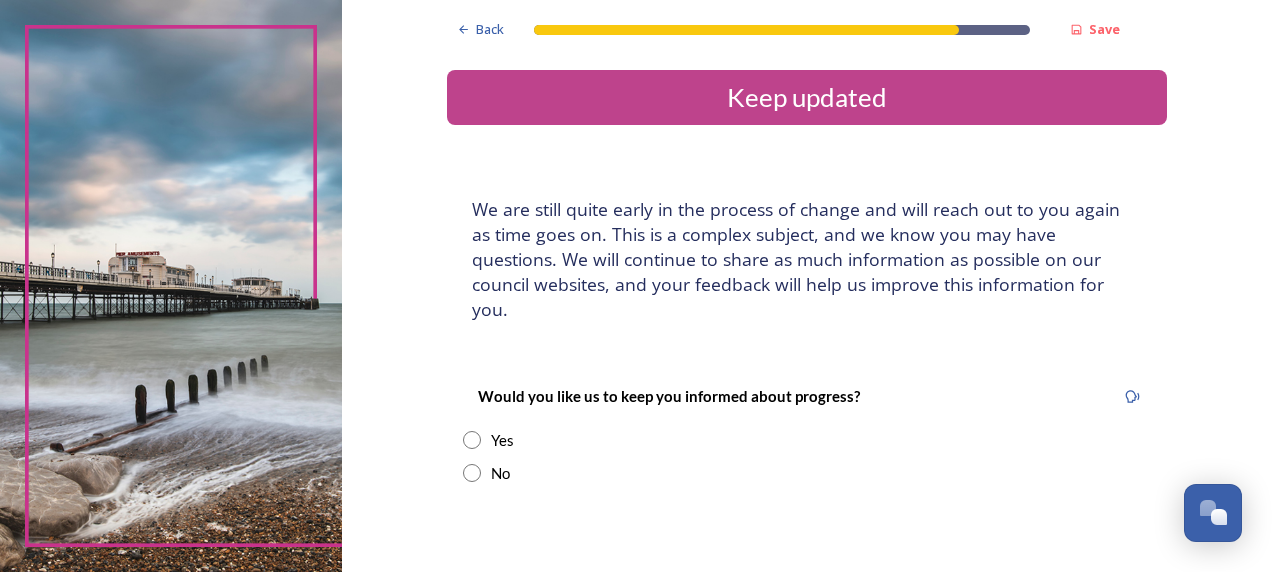 click at bounding box center (472, 440) 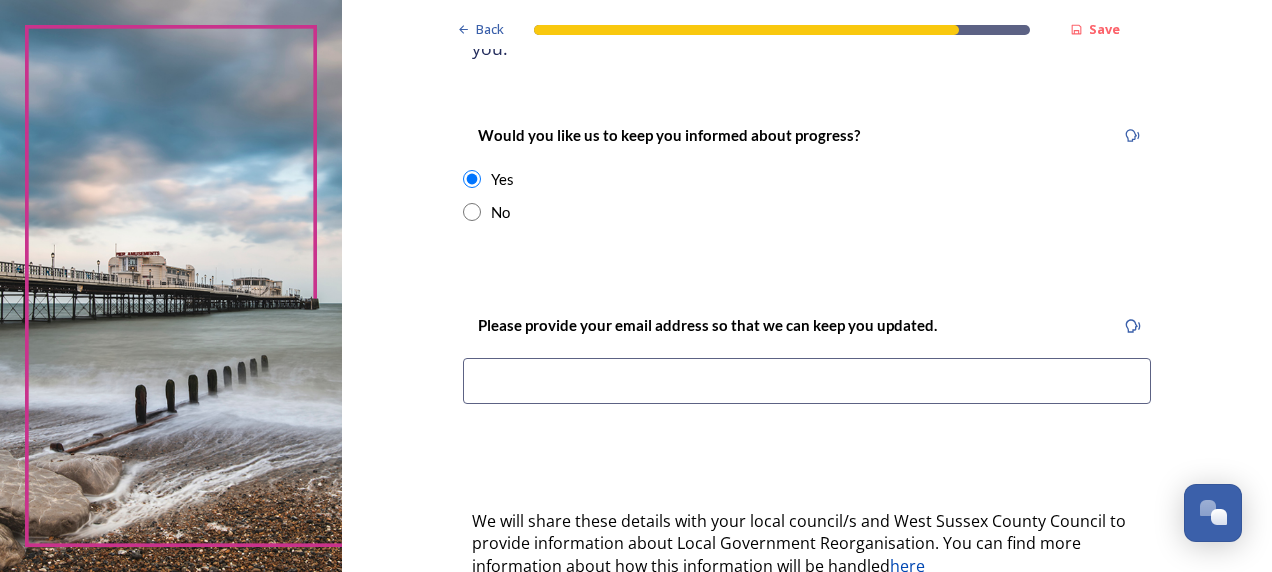 scroll, scrollTop: 300, scrollLeft: 0, axis: vertical 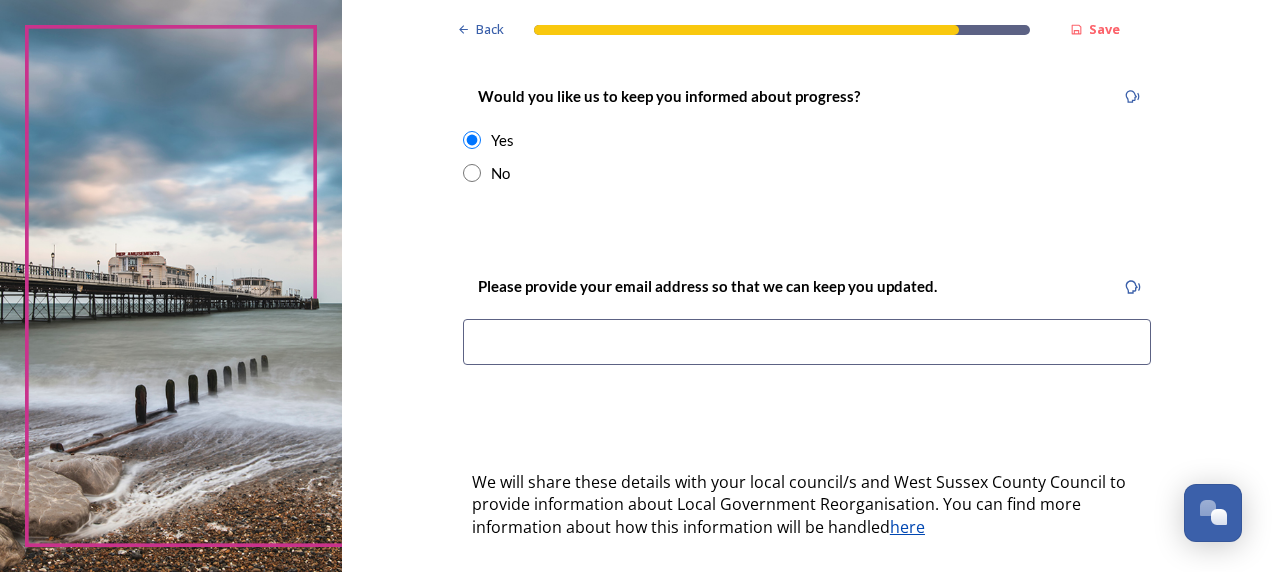 click at bounding box center (807, 342) 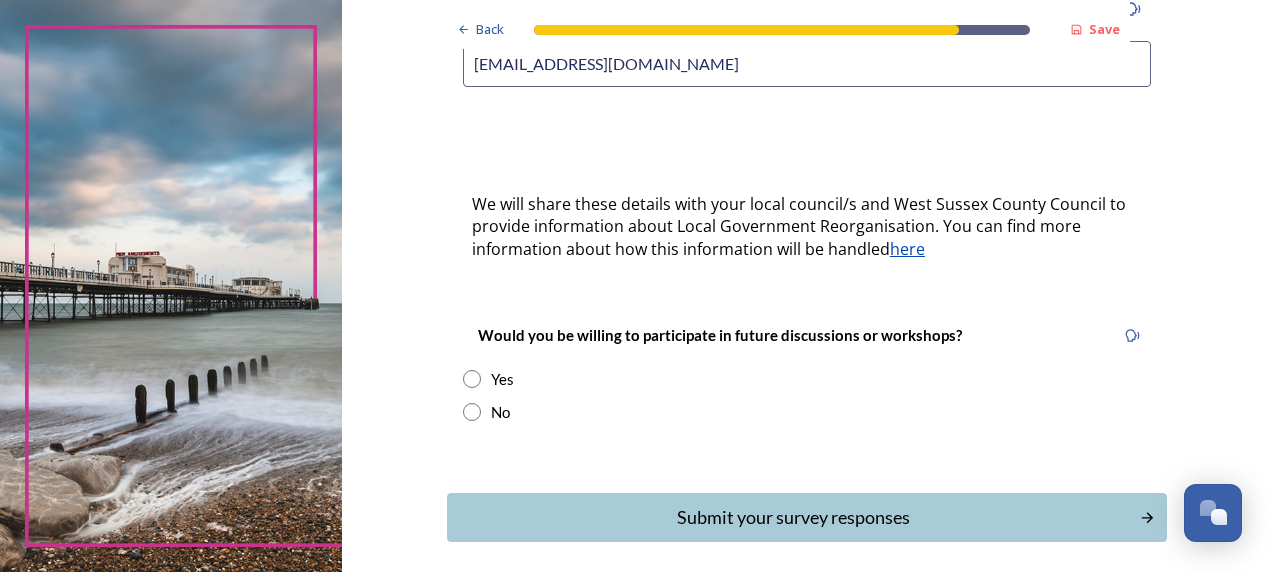 scroll, scrollTop: 600, scrollLeft: 0, axis: vertical 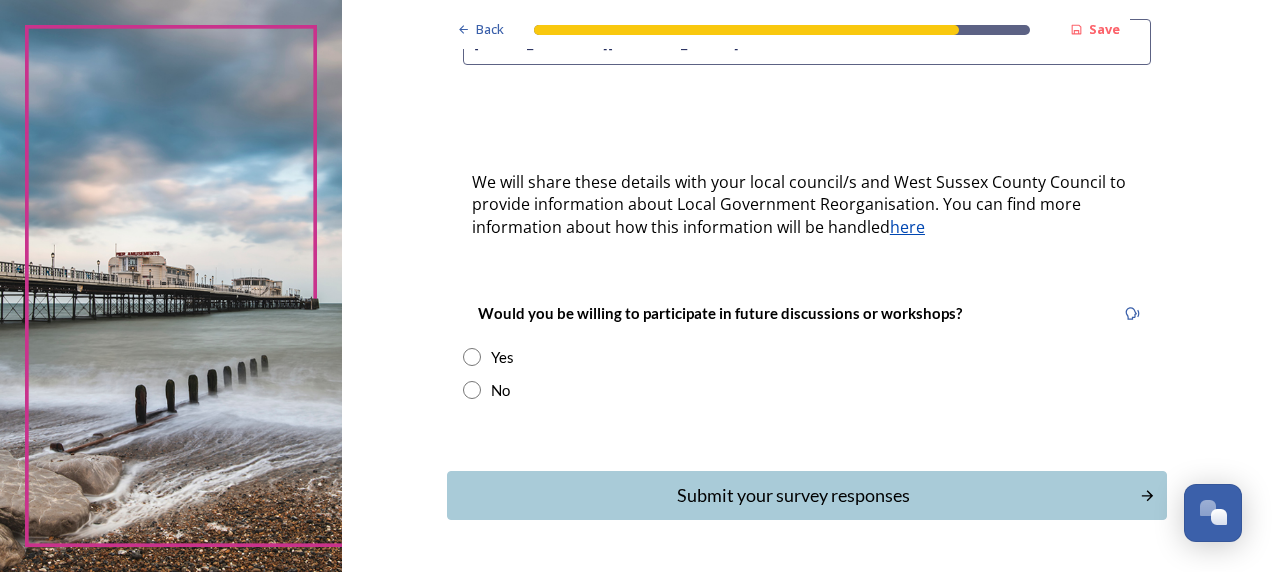 click at bounding box center [472, 357] 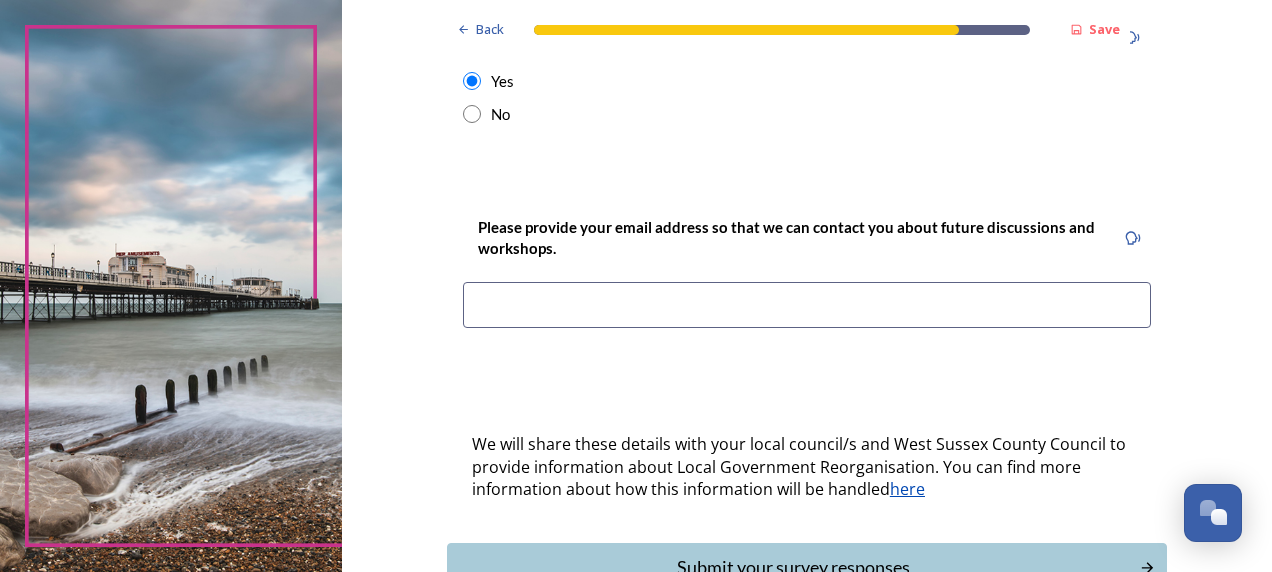 scroll, scrollTop: 900, scrollLeft: 0, axis: vertical 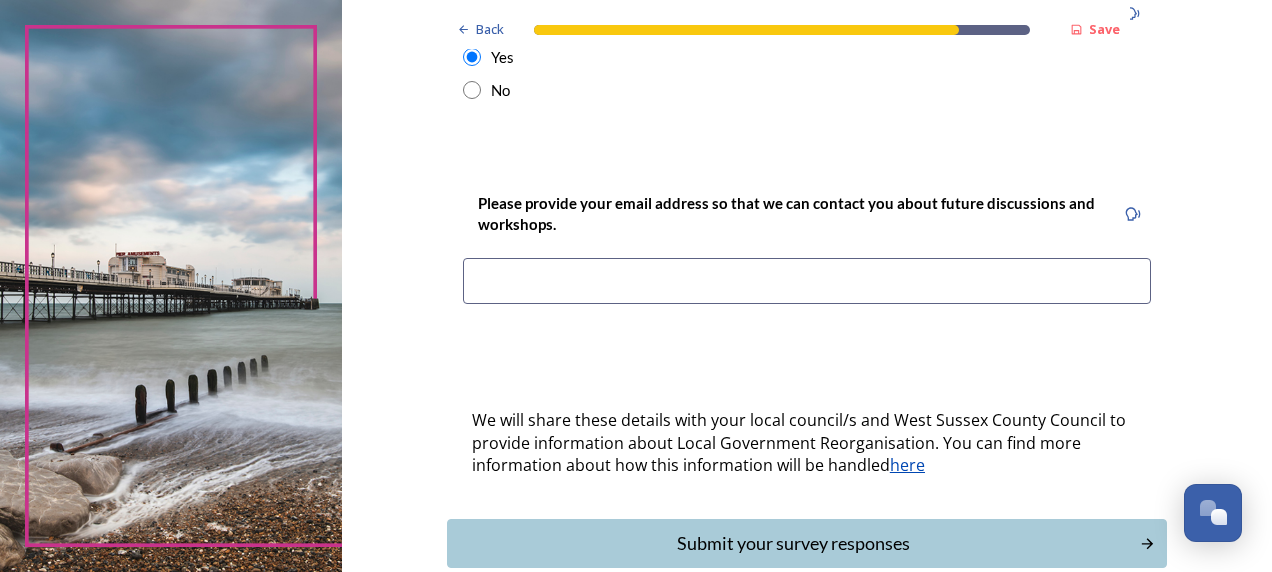 click at bounding box center [807, 281] 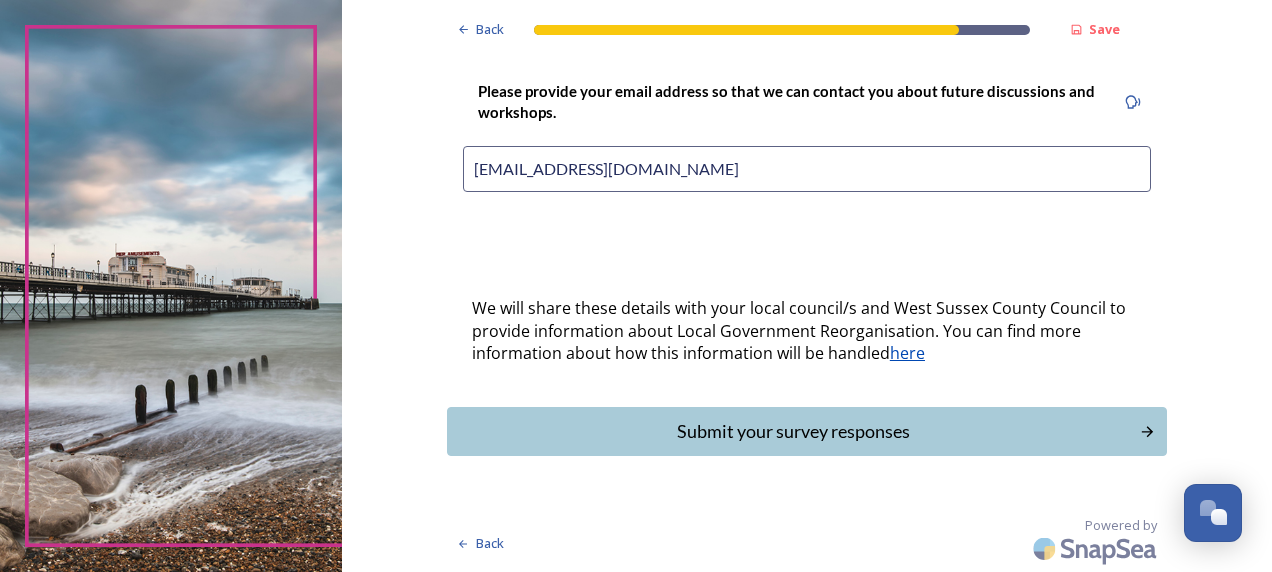 scroll, scrollTop: 1148, scrollLeft: 0, axis: vertical 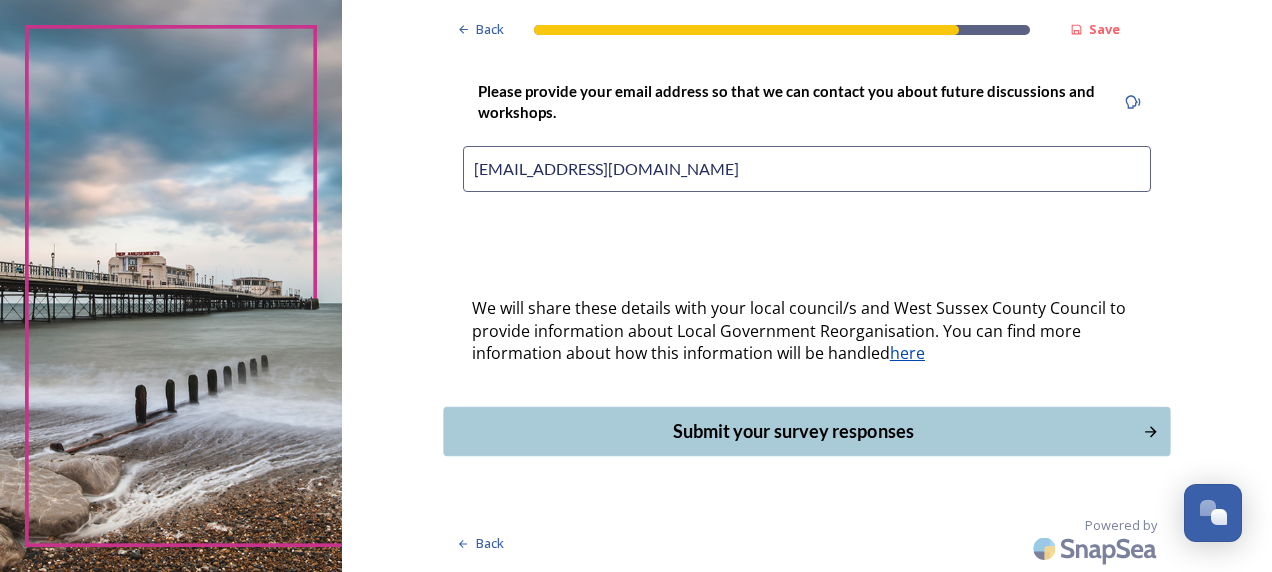 click on "Submit your survey responses" at bounding box center (792, 431) 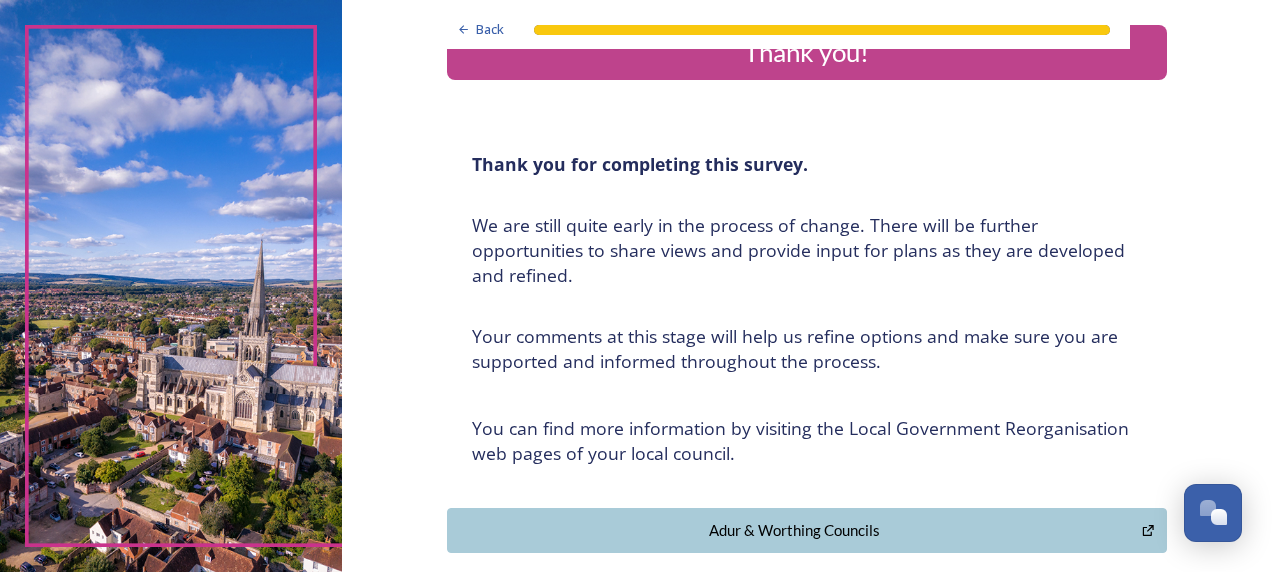 scroll, scrollTop: 0, scrollLeft: 0, axis: both 